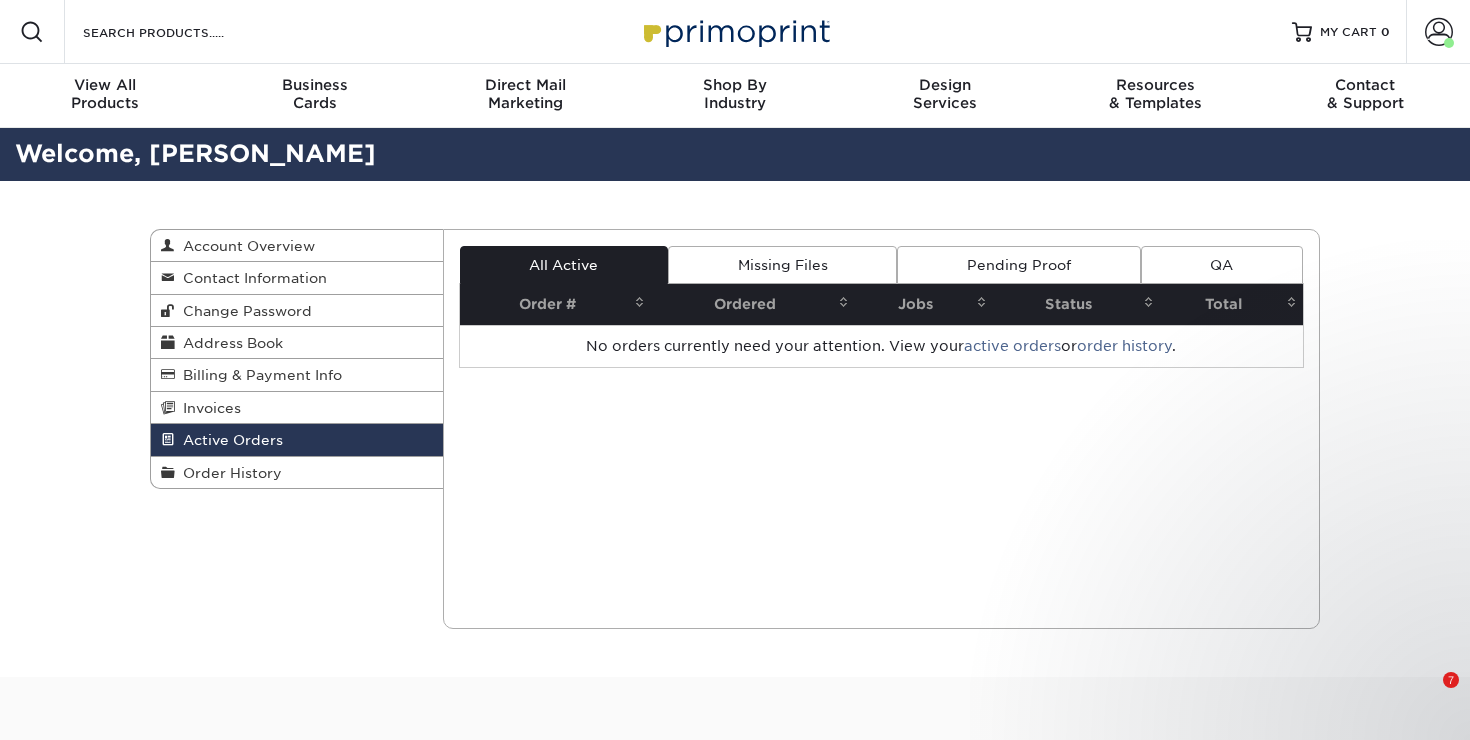 scroll, scrollTop: 0, scrollLeft: 0, axis: both 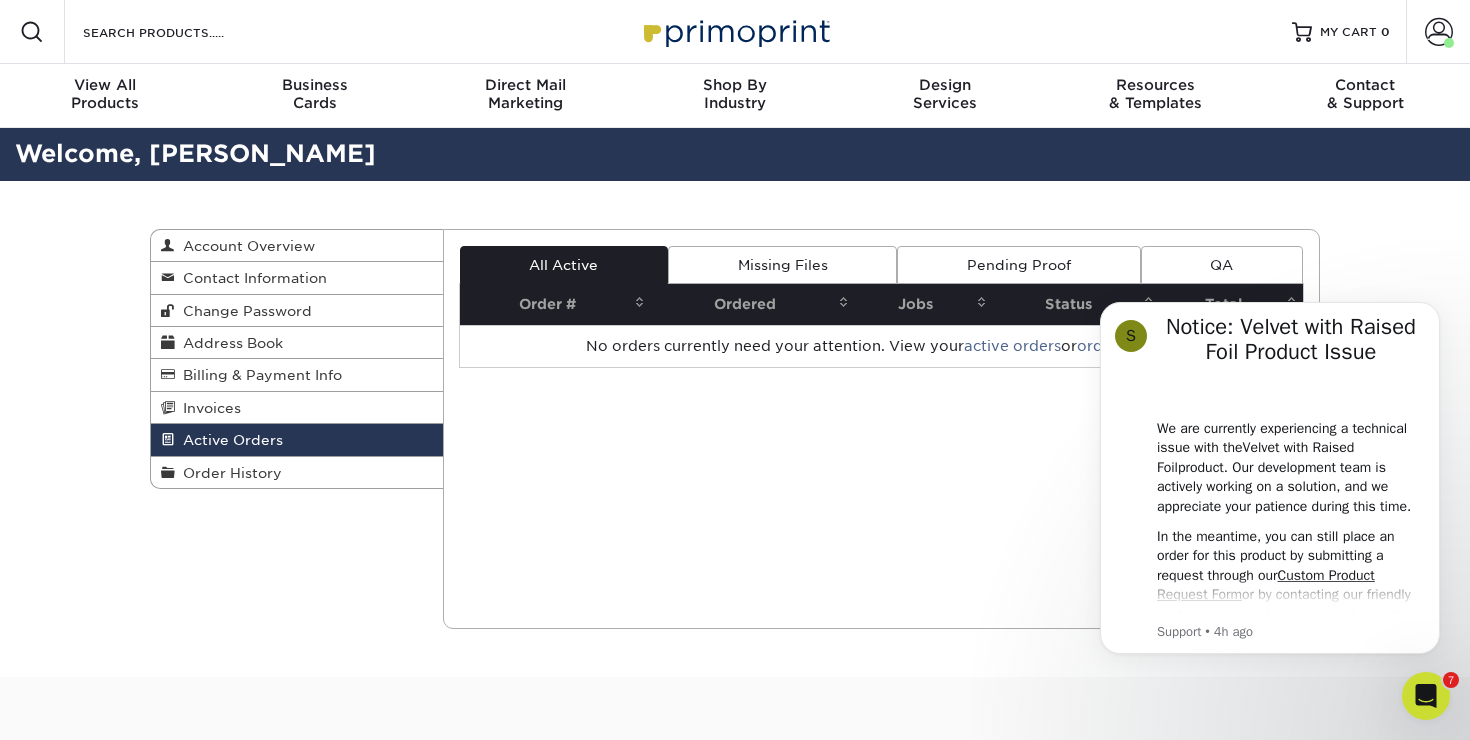 click on "Active Orders" at bounding box center [297, 440] 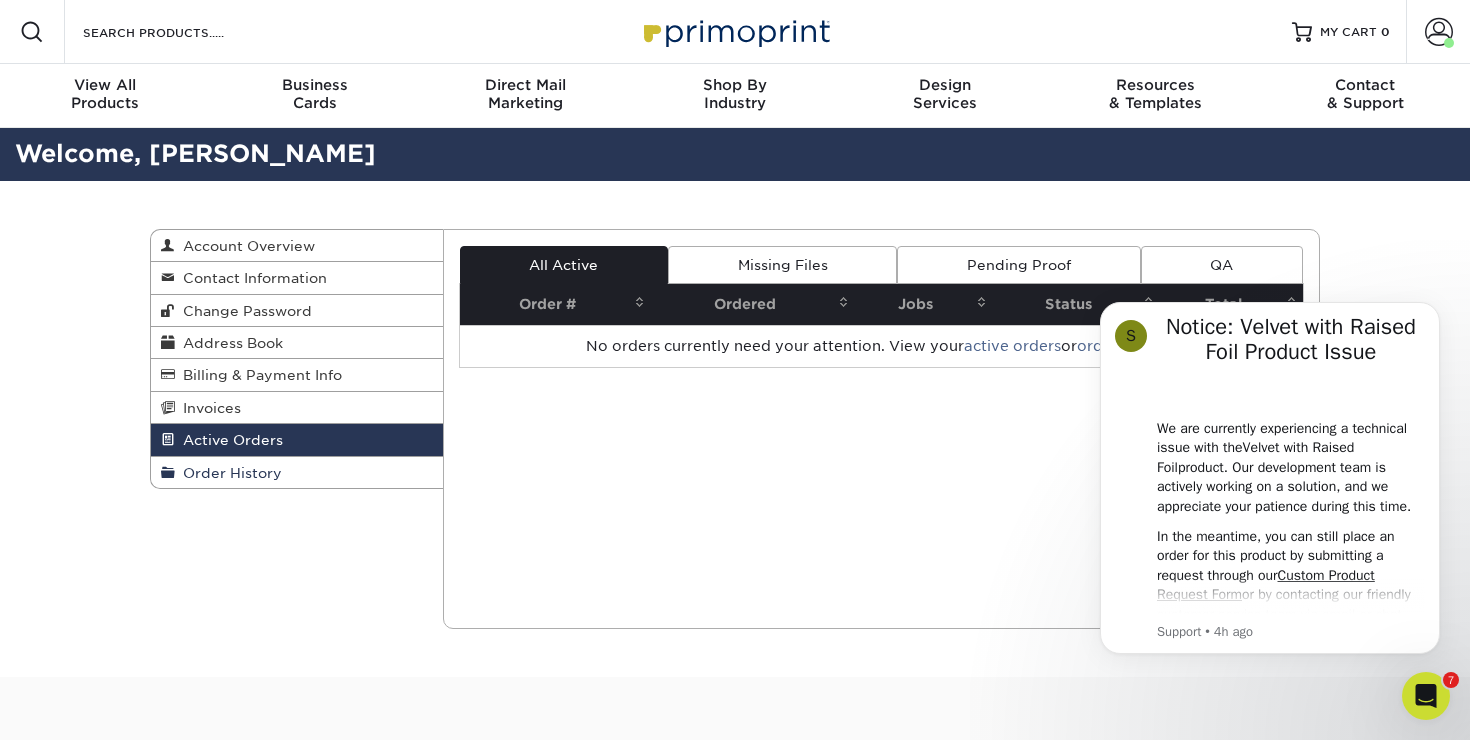 click on "Order History" at bounding box center (228, 473) 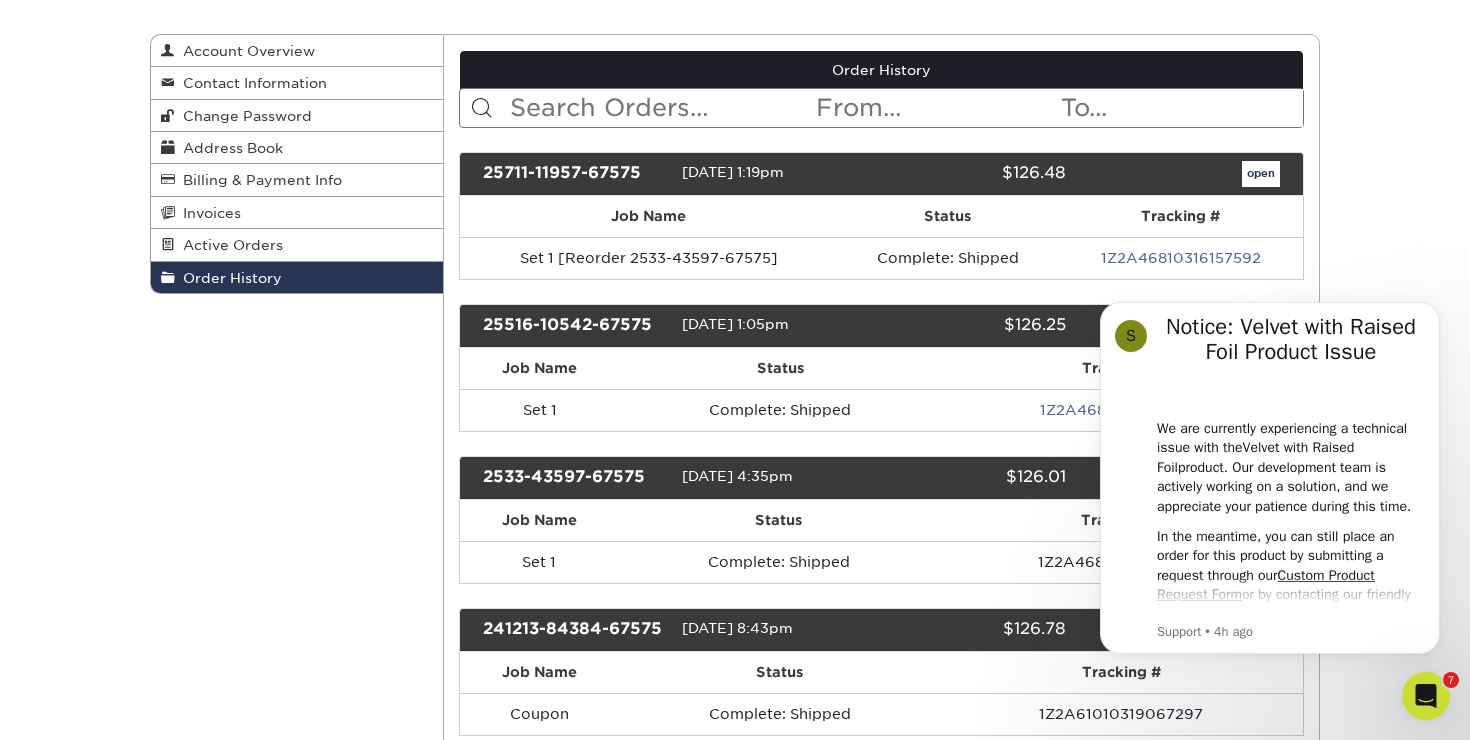 scroll, scrollTop: 198, scrollLeft: 0, axis: vertical 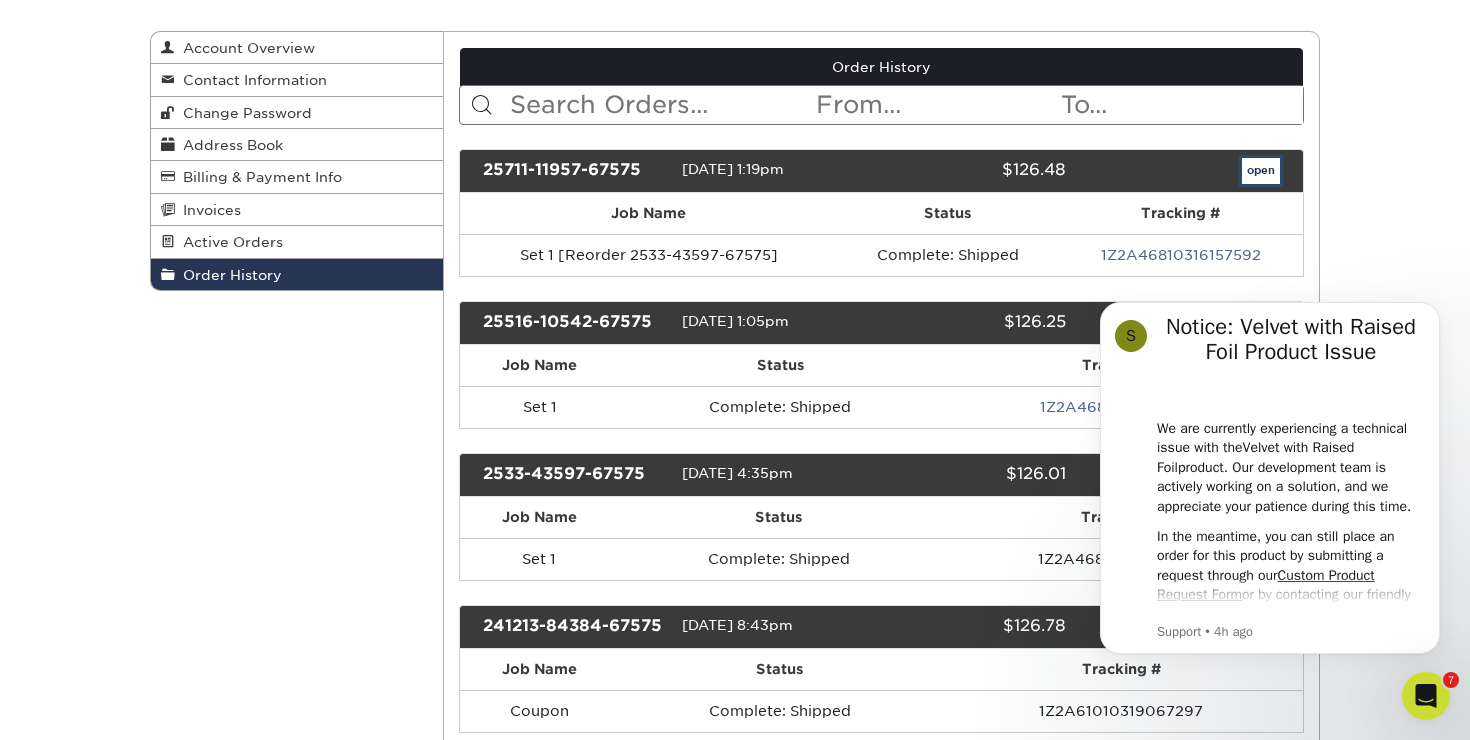 click on "open" at bounding box center (1261, 171) 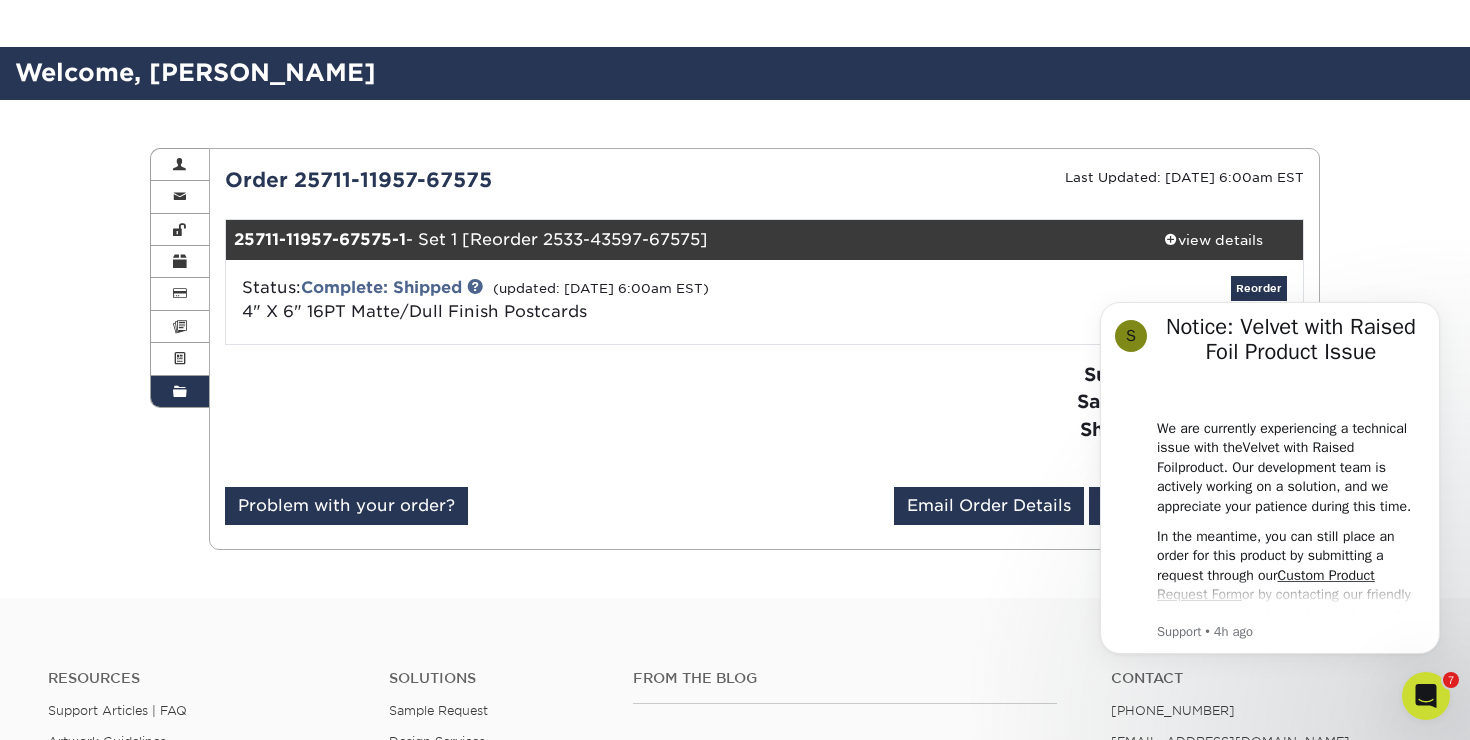 scroll, scrollTop: 101, scrollLeft: 0, axis: vertical 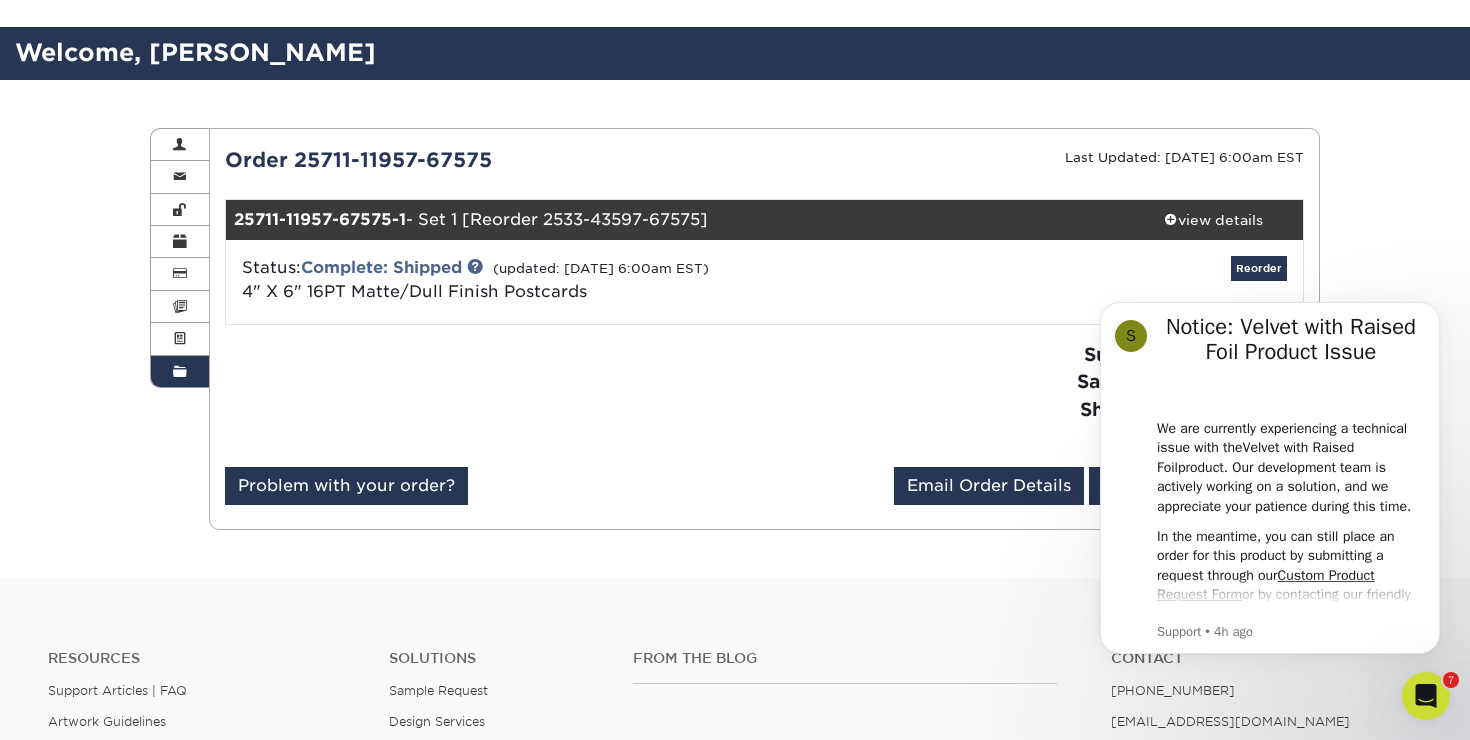 click on "4" X 6" 16PT Matte/Dull Finish Postcards" at bounding box center (414, 291) 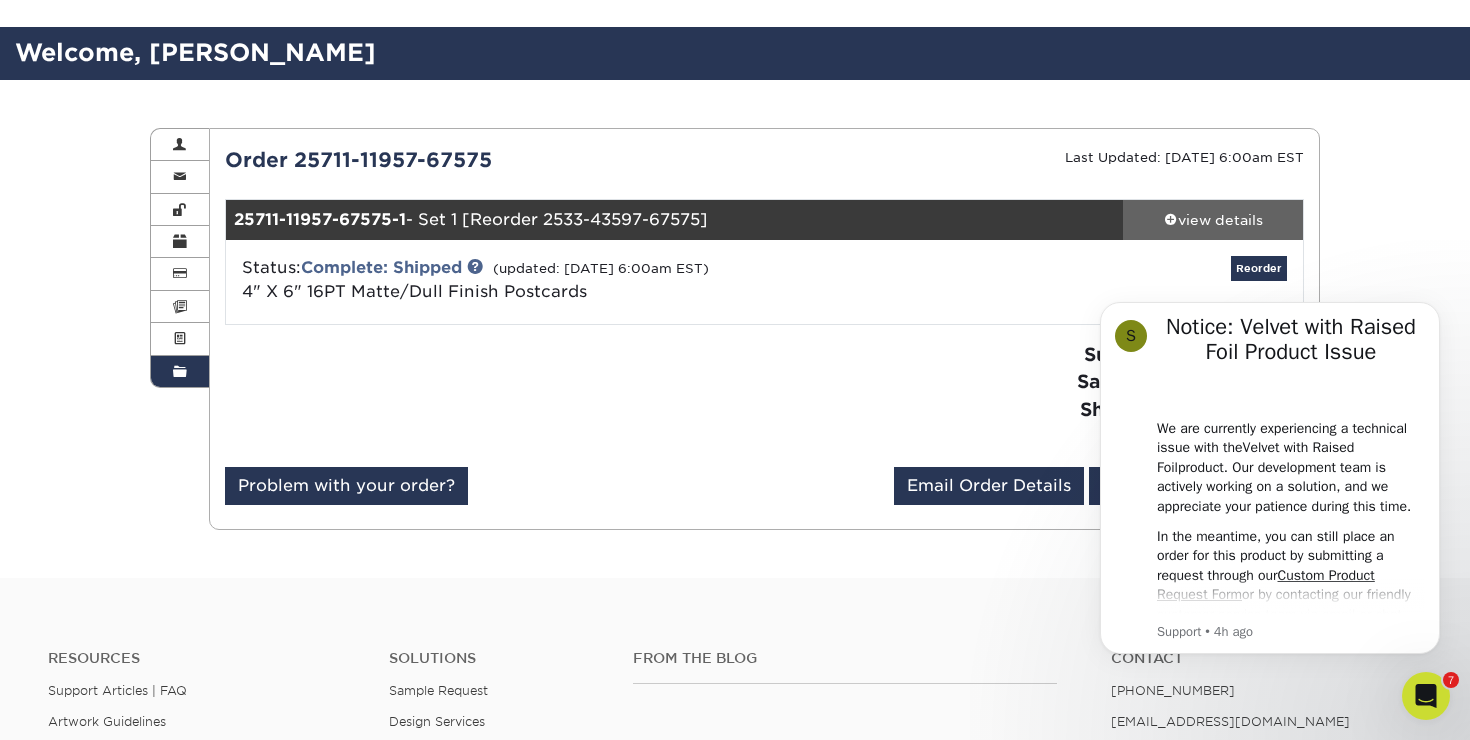 click on "view details" at bounding box center (1213, 220) 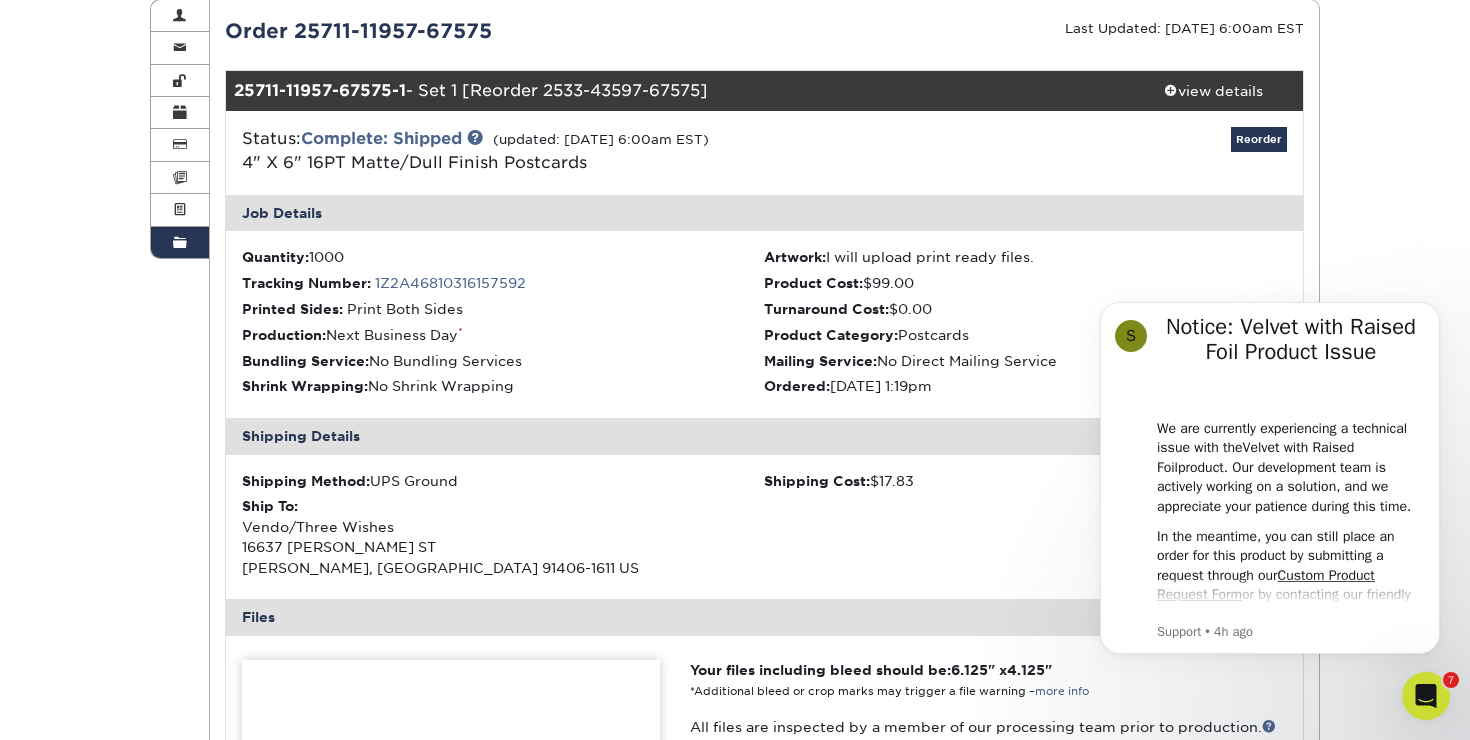 scroll, scrollTop: 0, scrollLeft: 0, axis: both 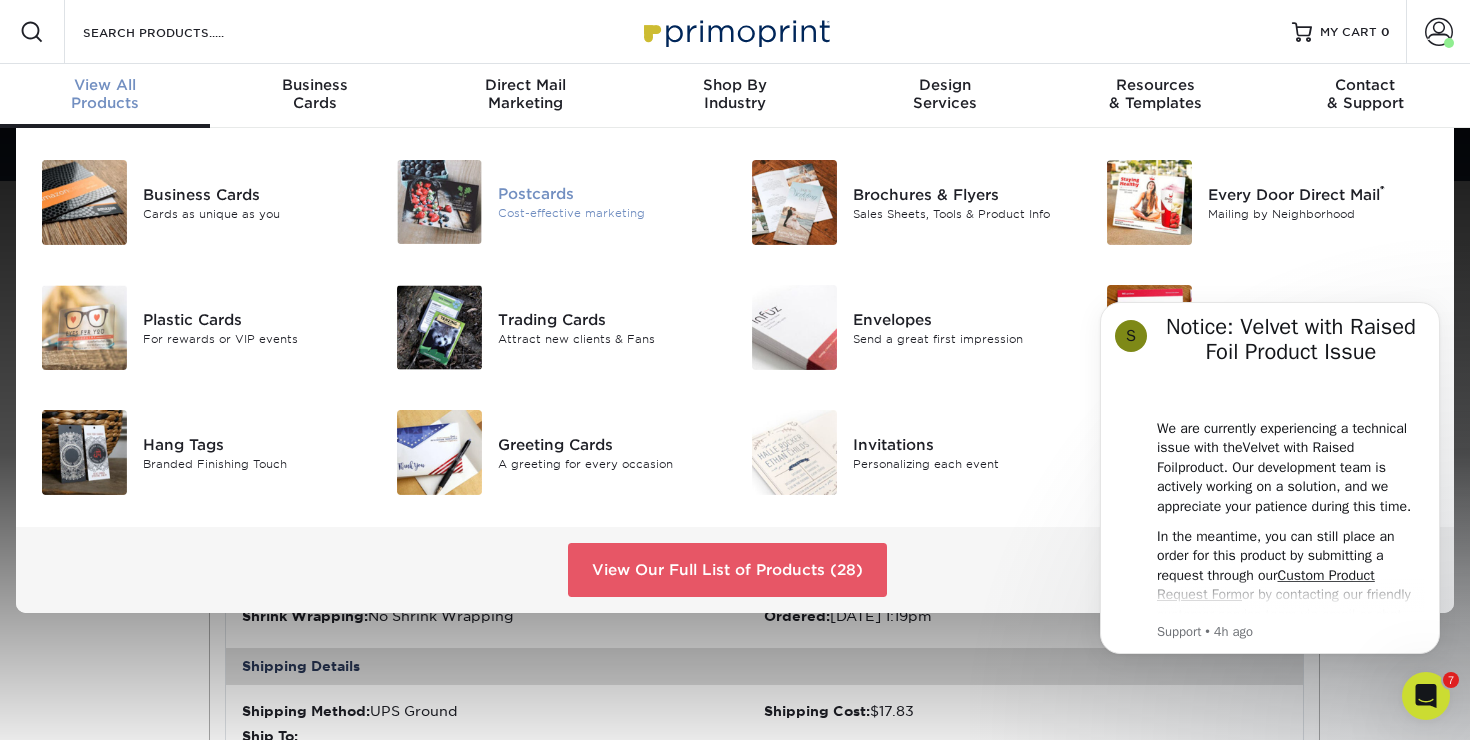 click on "Cost-effective marketing" at bounding box center [609, 213] 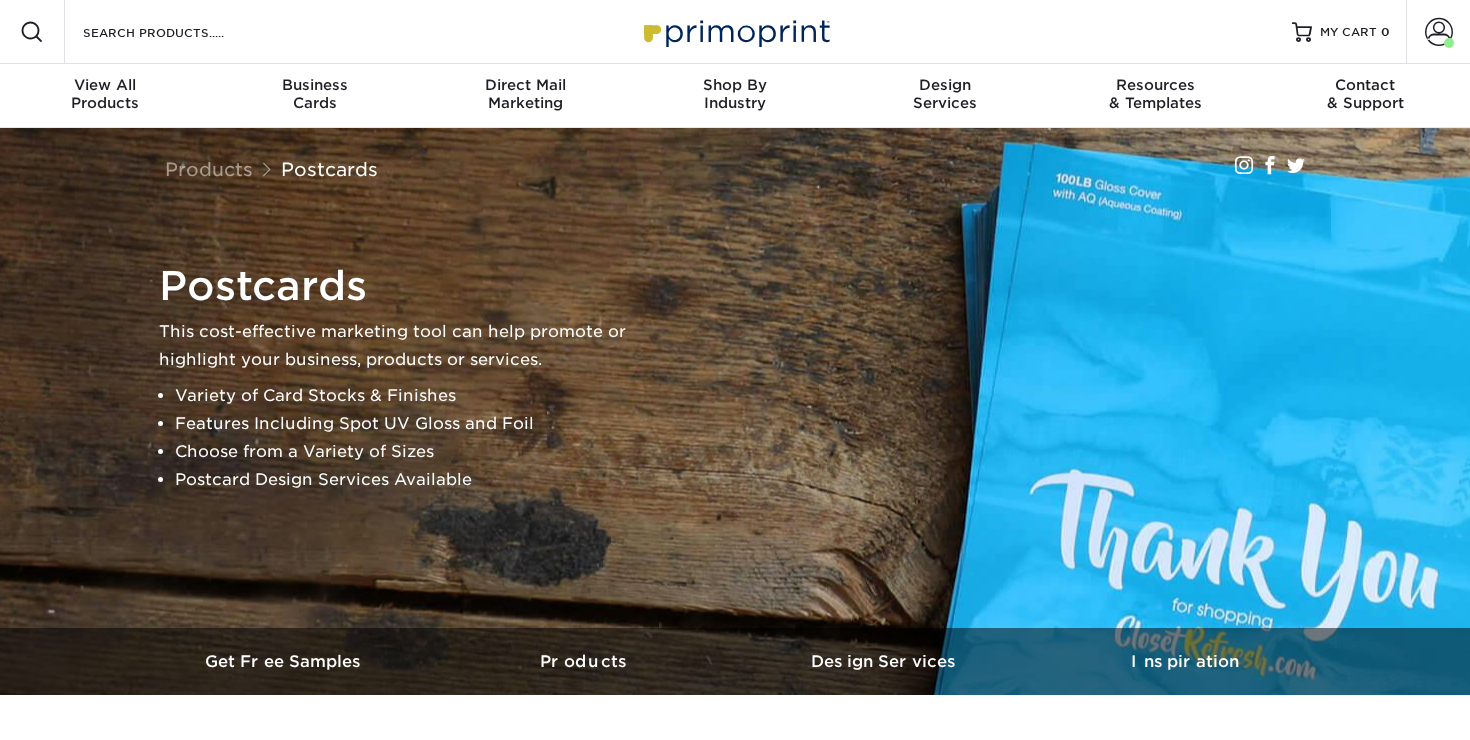 scroll, scrollTop: 0, scrollLeft: 0, axis: both 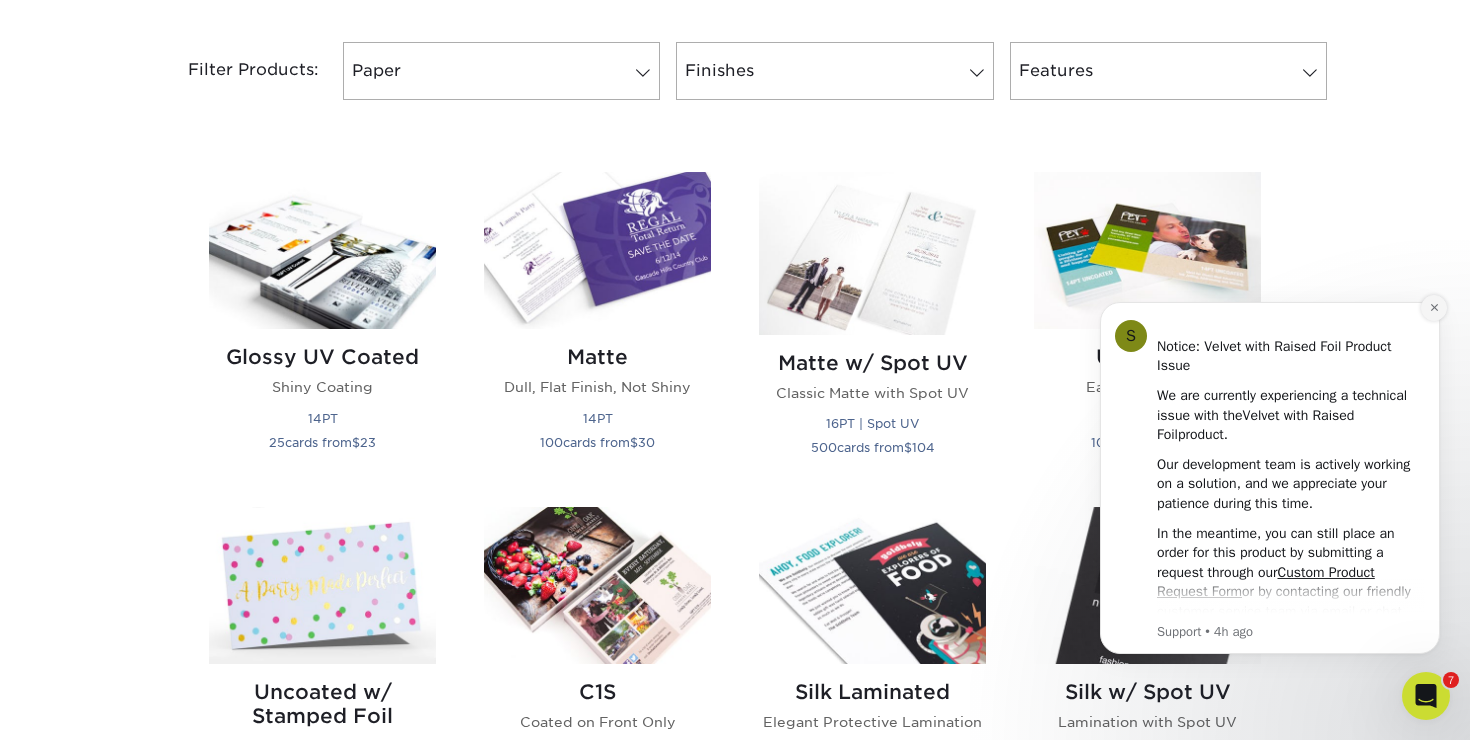 click 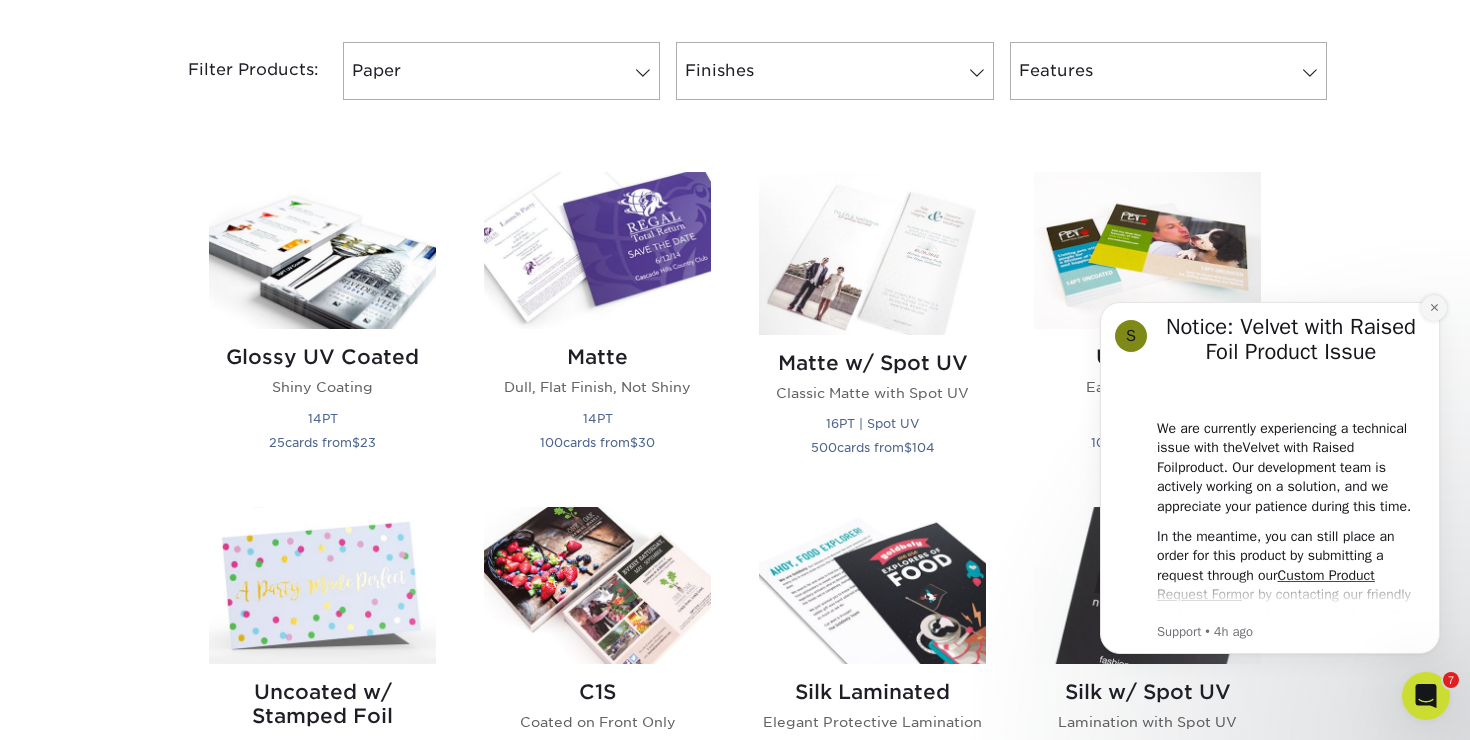 click 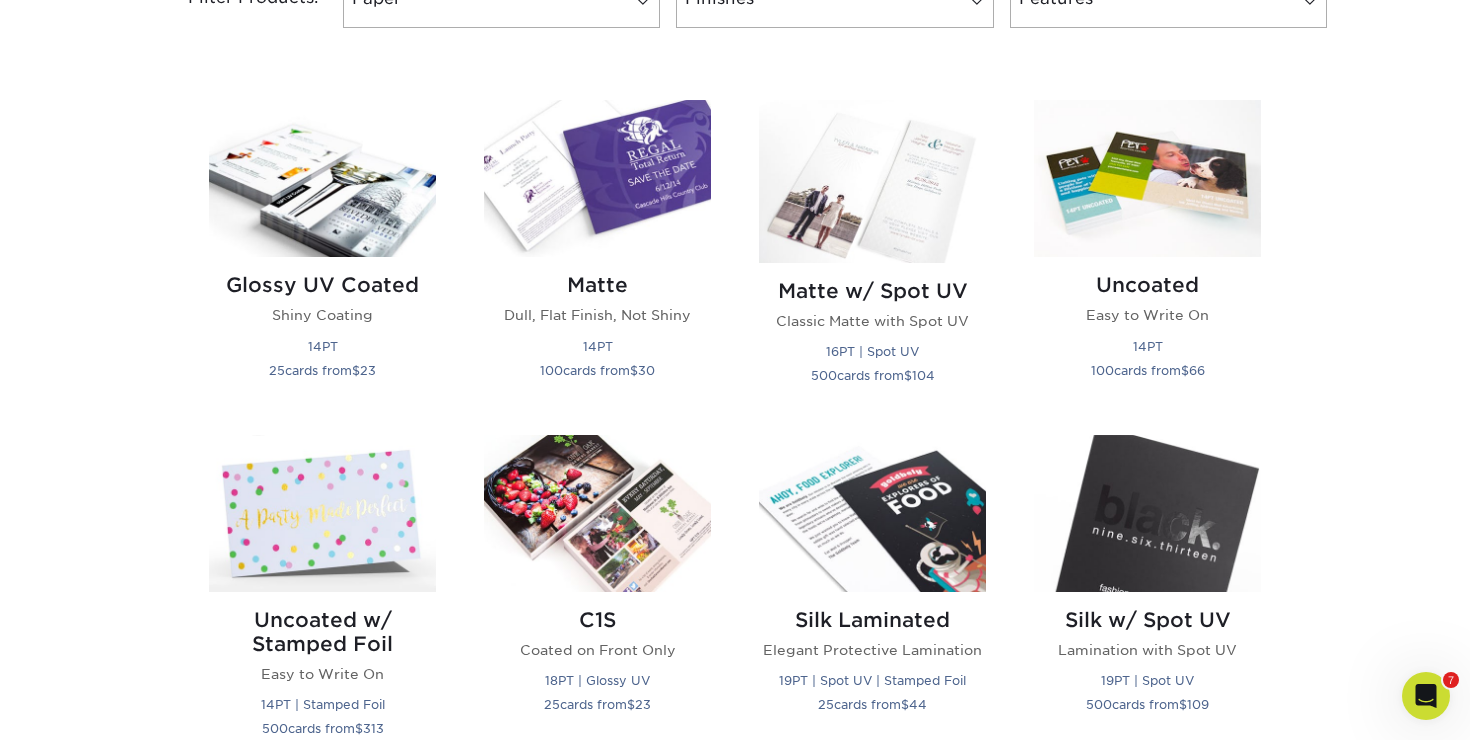 scroll, scrollTop: 910, scrollLeft: 0, axis: vertical 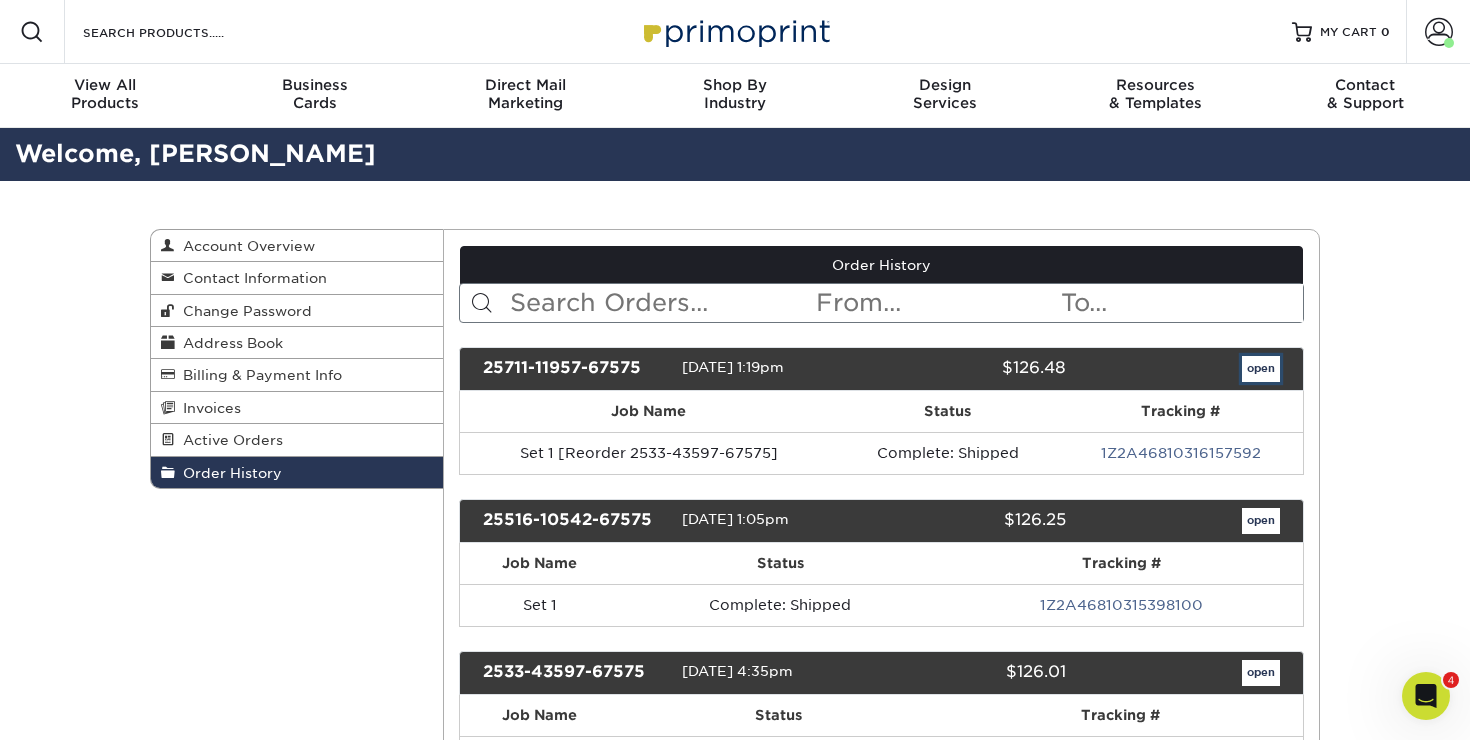 click on "open" at bounding box center [1261, 369] 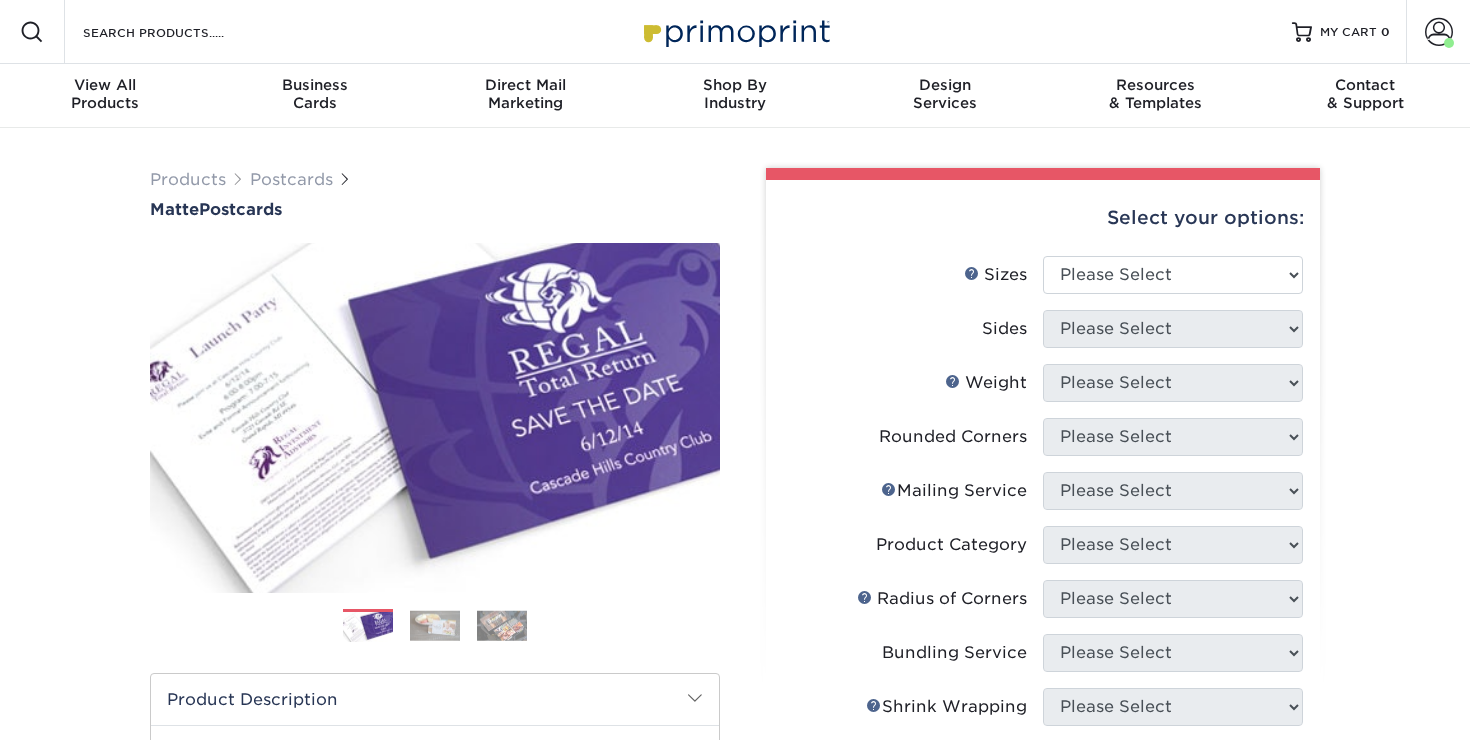 scroll, scrollTop: 0, scrollLeft: 0, axis: both 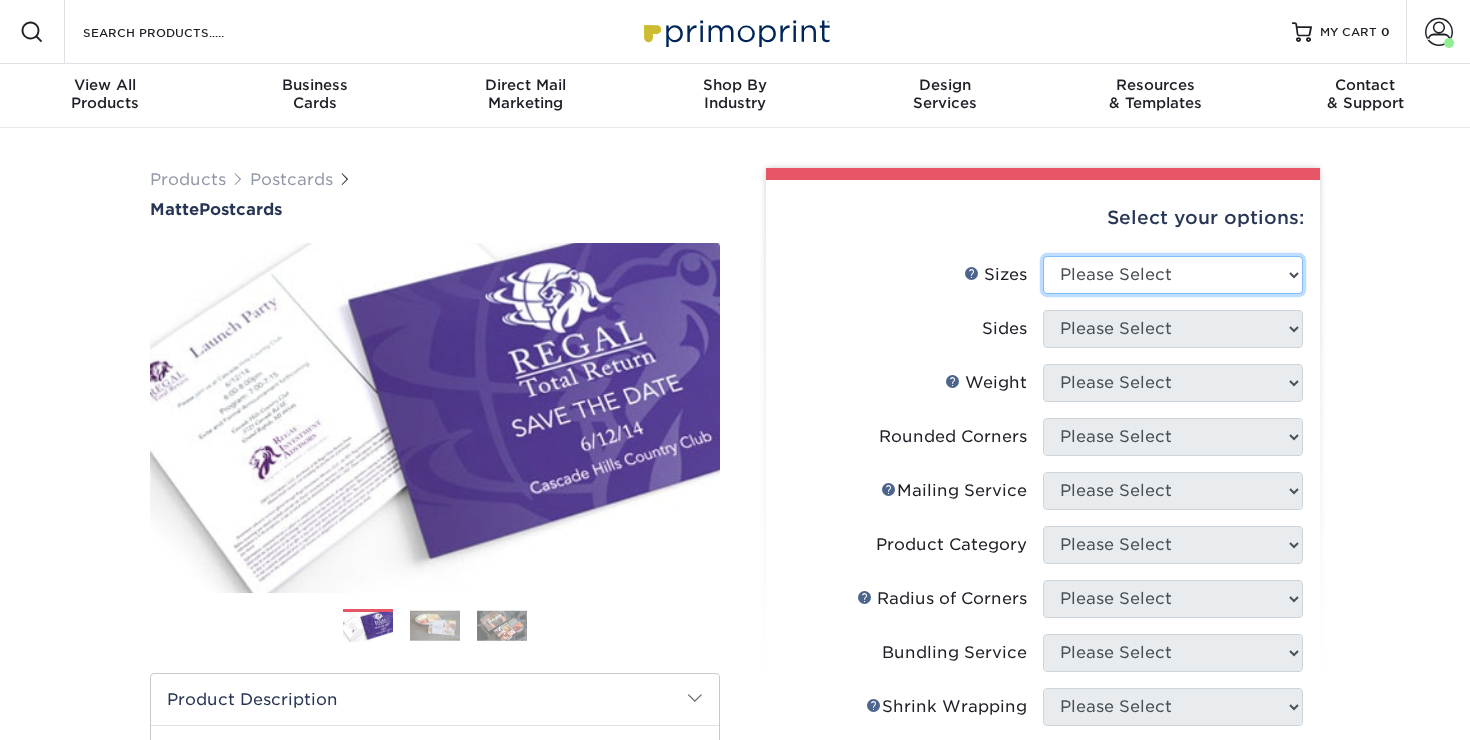 click on "Please Select
1.5" x 7"
2" x 4"
2" x 6"
2" x 7"
2" x 8"
2.12" x 5.5"
2.125" x 5.5"
2.75" x 4.25"
2.75" x 8.5"" at bounding box center [1173, 275] 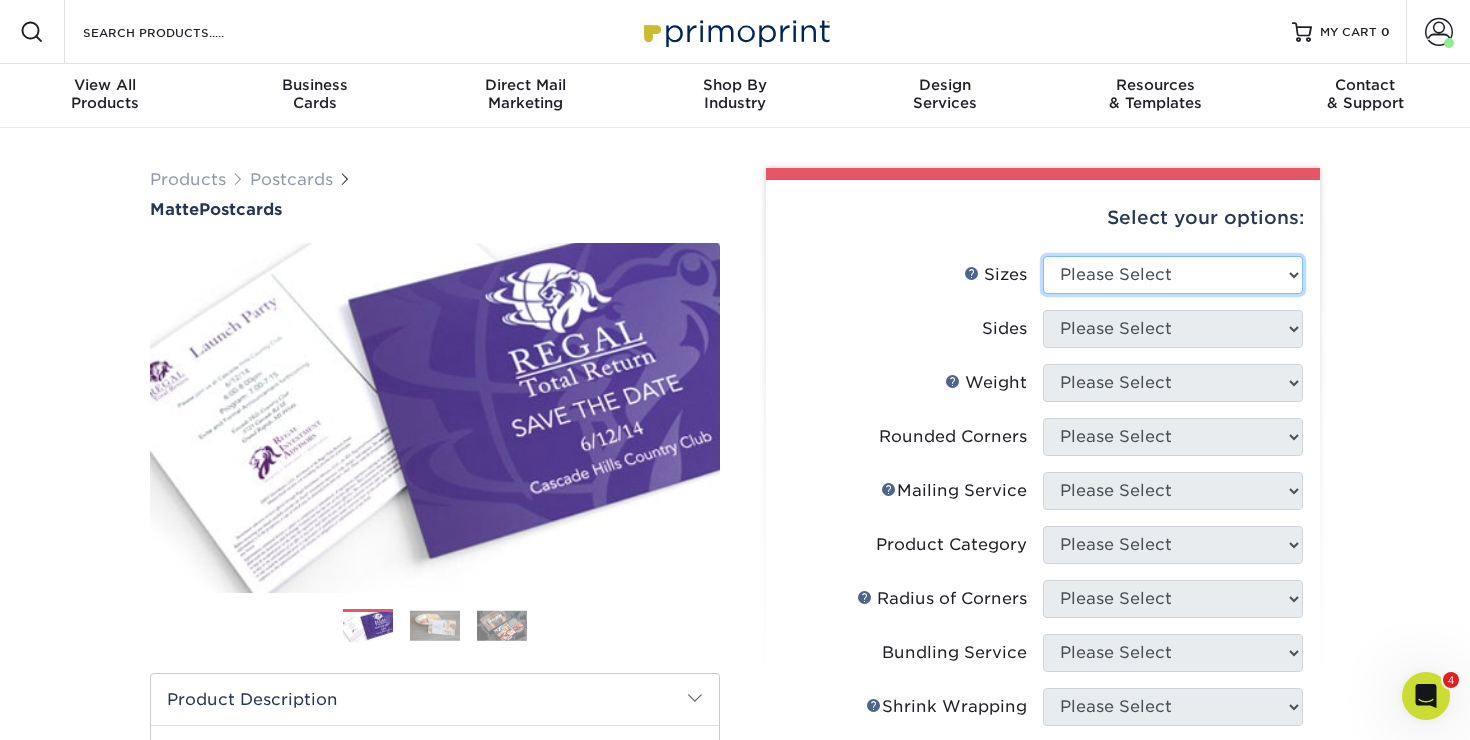 scroll, scrollTop: 0, scrollLeft: 0, axis: both 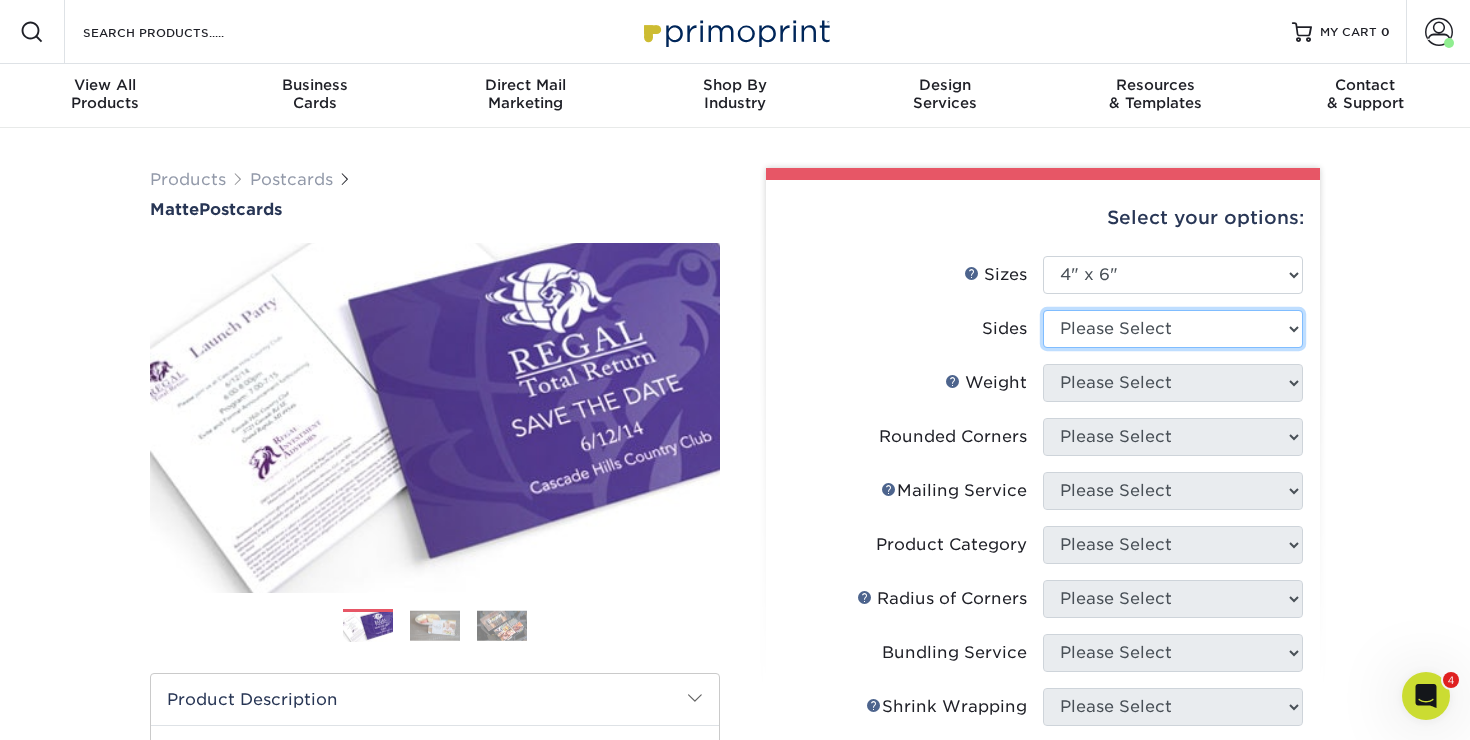 click on "Please Select Print Both Sides Print Front Only" at bounding box center [1173, 329] 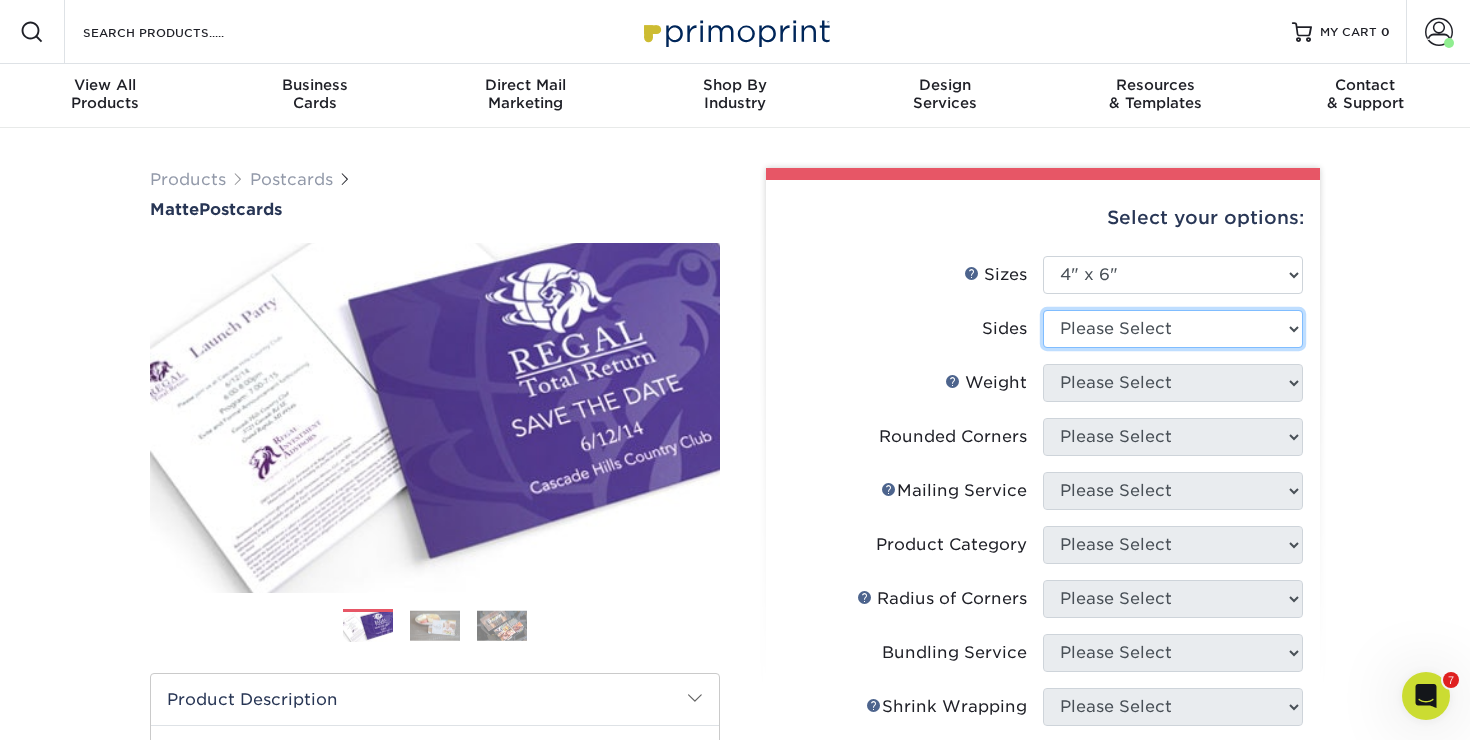 select on "13abbda7-1d64-4f25-8bb2-c179b224825d" 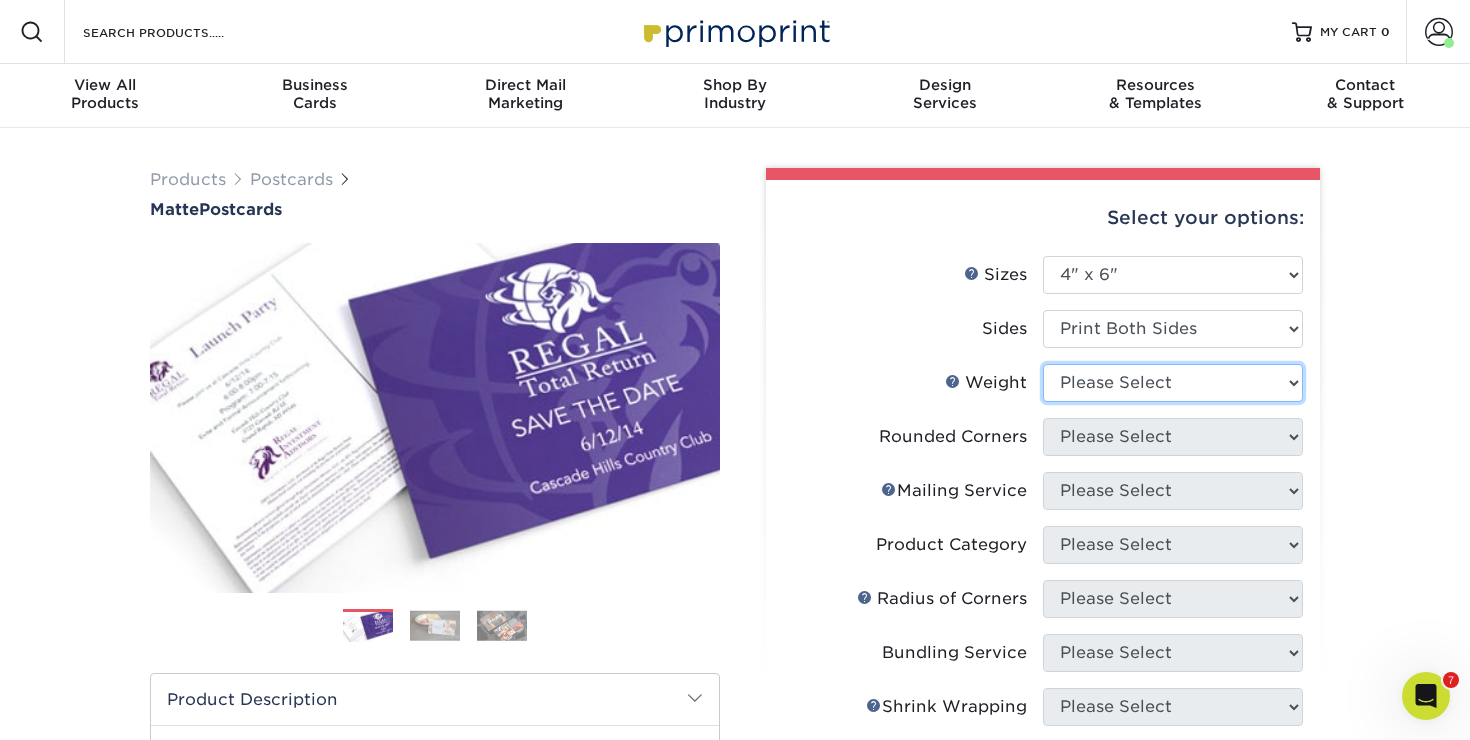 click on "Please Select 16PT 14PT" at bounding box center (1173, 383) 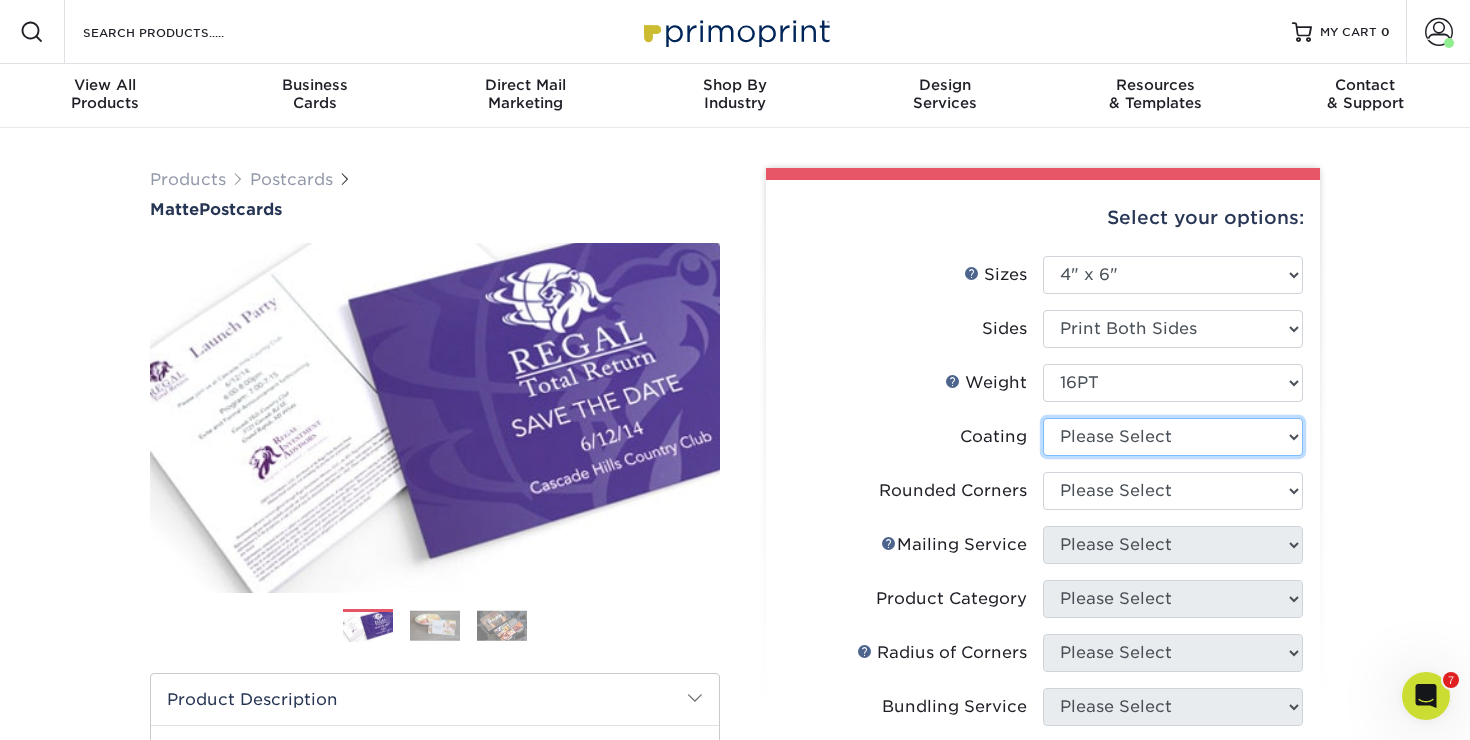 click at bounding box center (1173, 437) 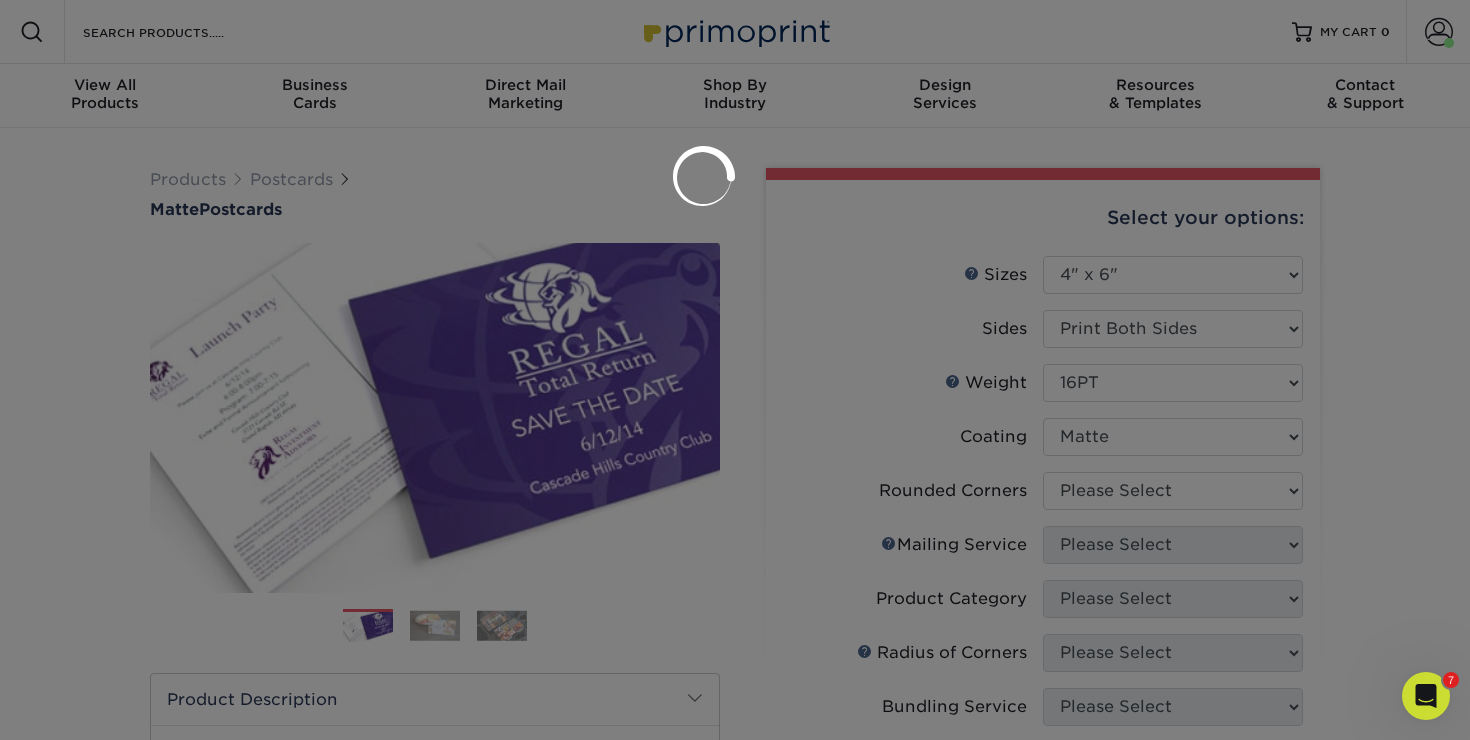 click at bounding box center [735, 370] 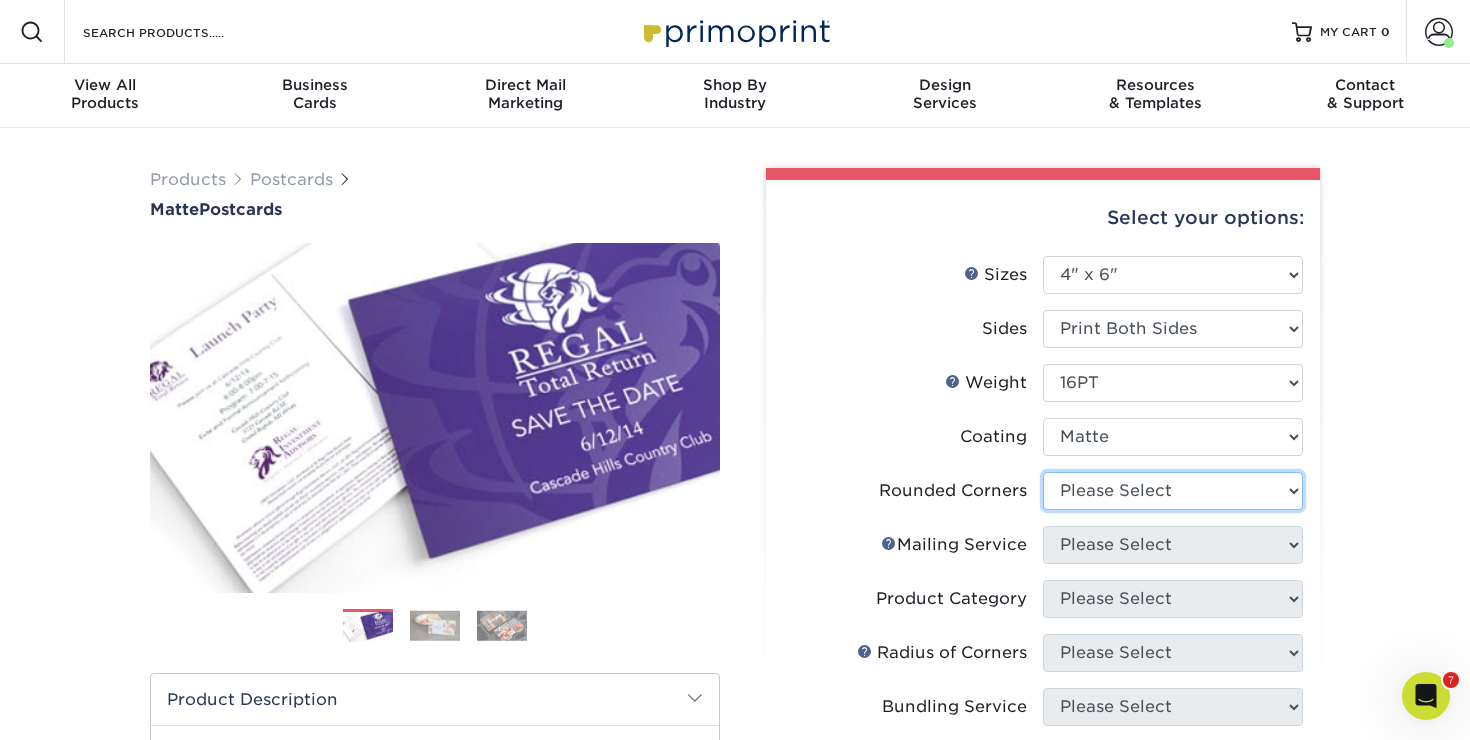 click on "Please Select
Yes - Round 4 Corners                                                    No" at bounding box center (1173, 491) 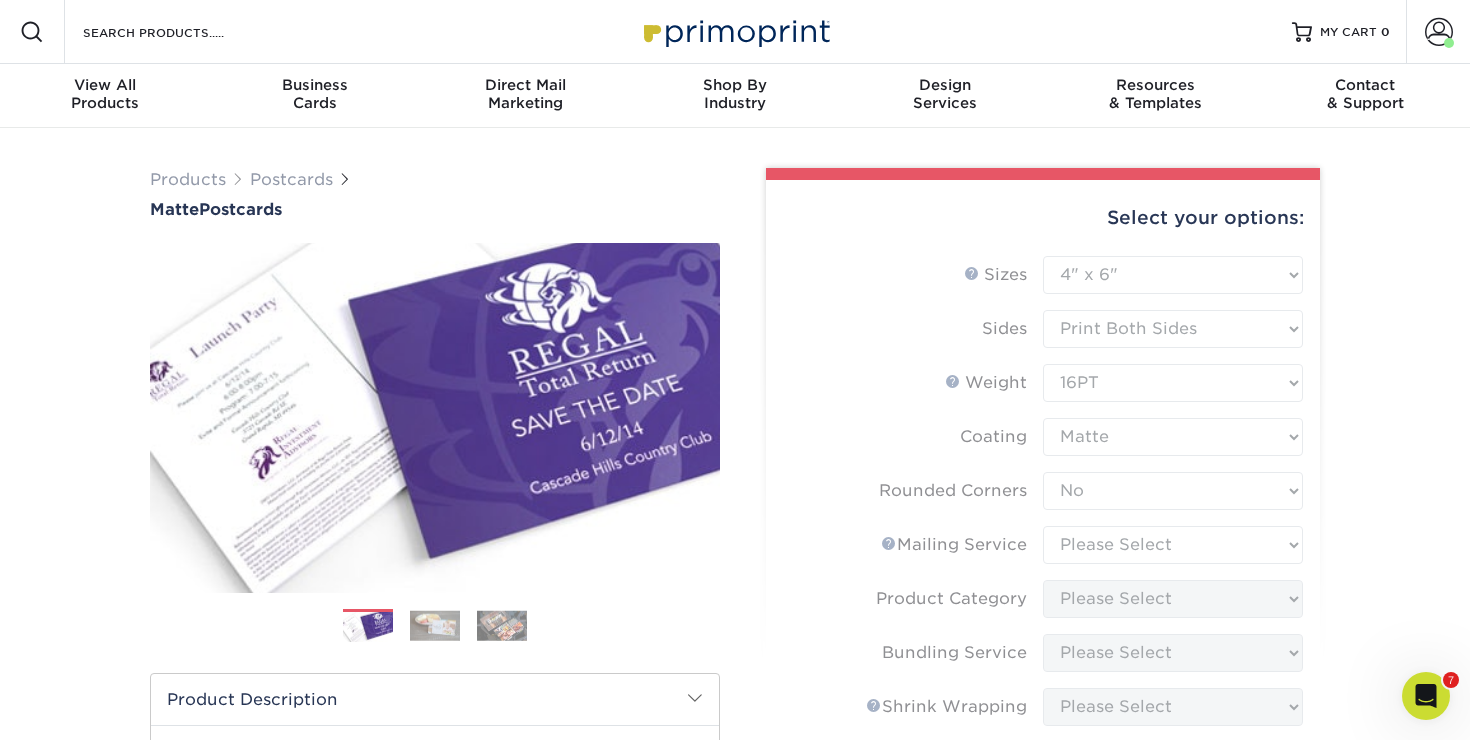 click on "Sizes Help Sizes
Please Select
1.5" x 7"
2" x 4" 2" x 6" 2" x 7" 2" x 8" 2.12" x 5.5" 2.125" x 5.5" Sides" at bounding box center (1043, 623) 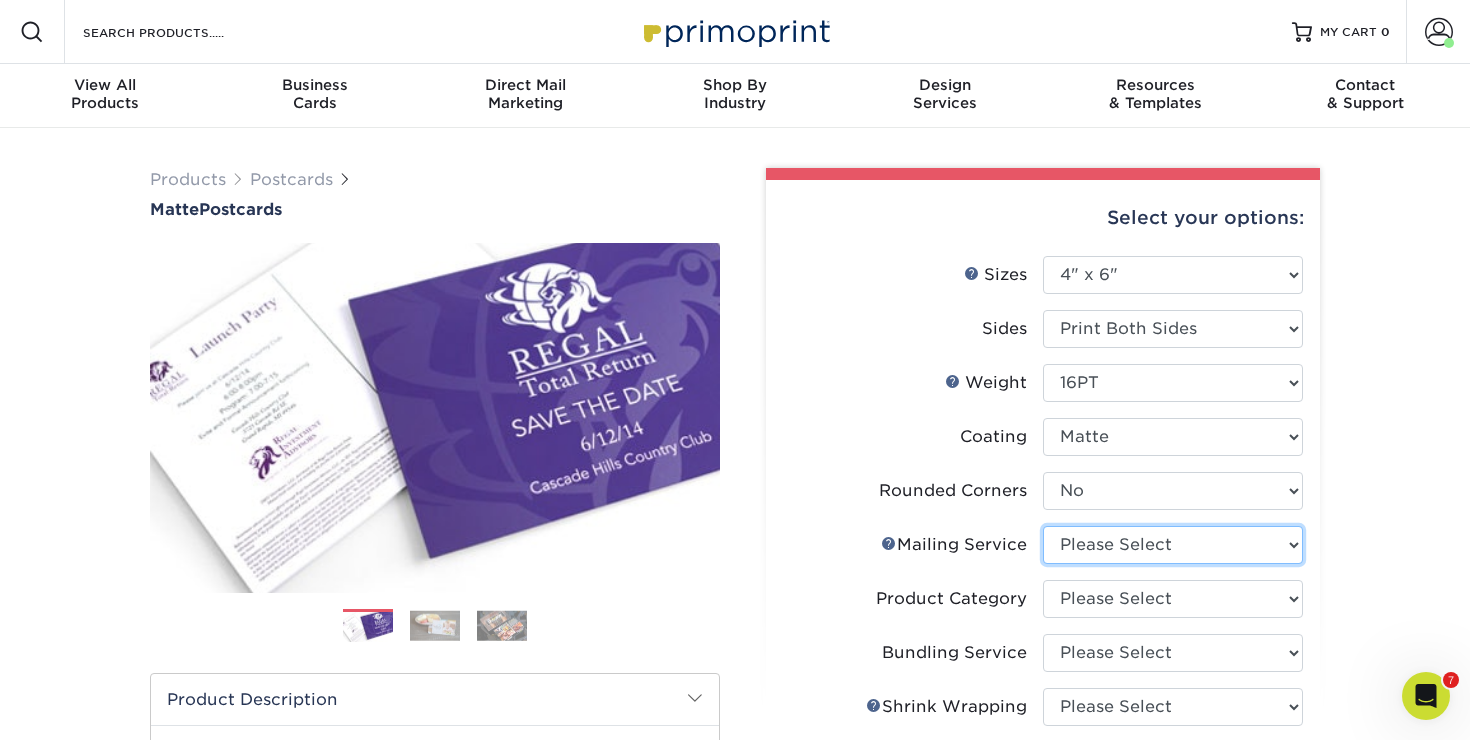 click on "Please Select No Direct Mailing Service No, I will mail/stamp/imprint Direct Mailing from FL Direct Mailing from OH Direct Mailing from CA Direct Mailing from NJ Direct Mailing from TX" at bounding box center [1173, 545] 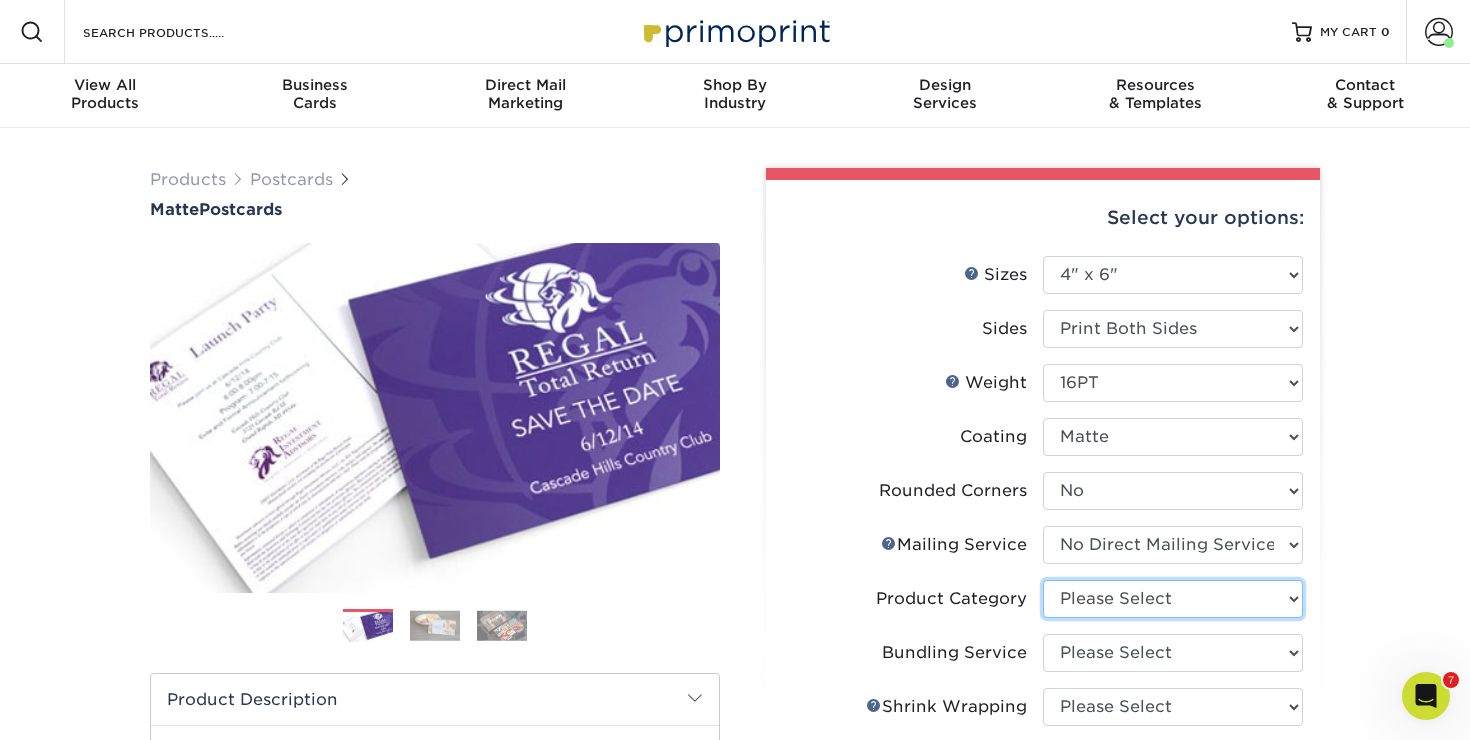click on "Please Select Postcards" at bounding box center (1173, 599) 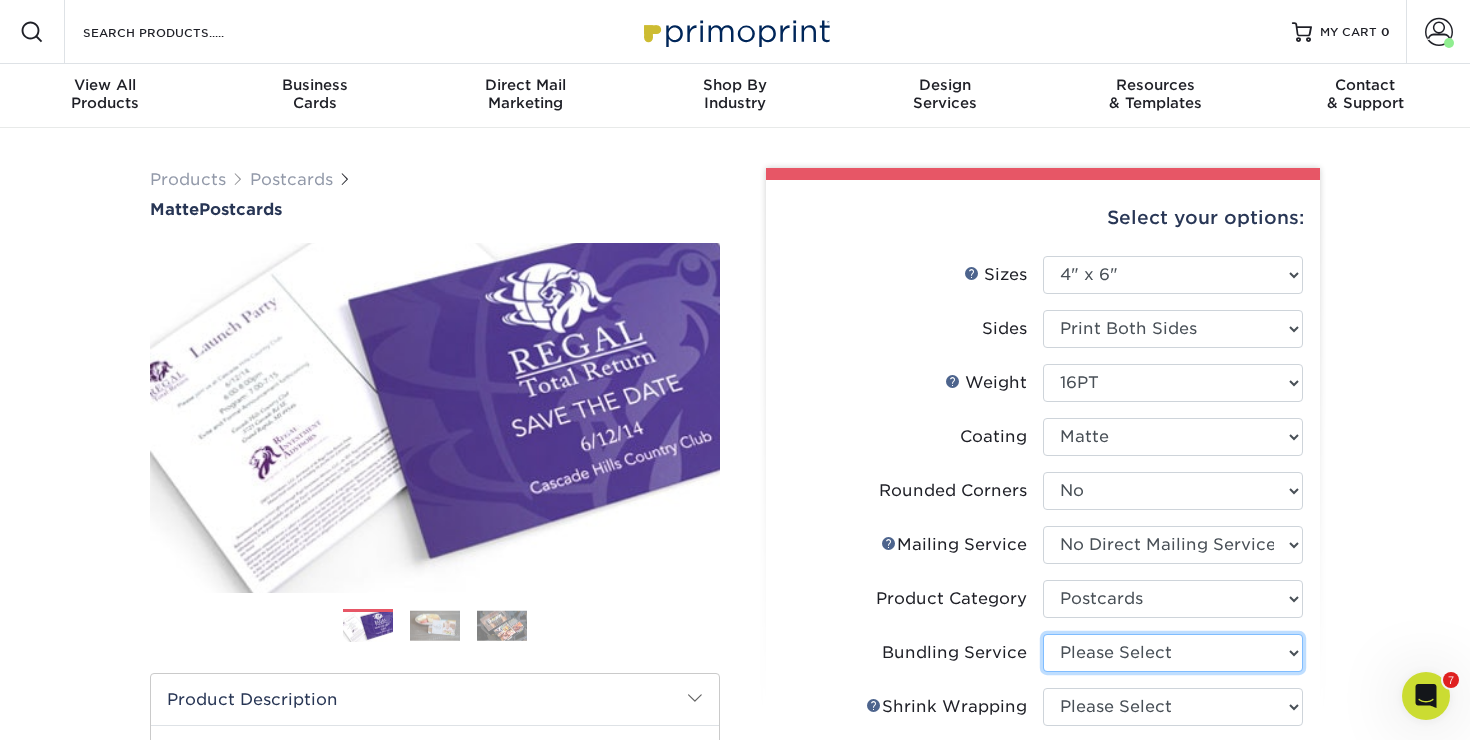 click on "Please Select No Bundling Services Yes, Bundles of 50 (+2 Days) Yes, Bundles of 100 (+2 Days)" at bounding box center (1173, 653) 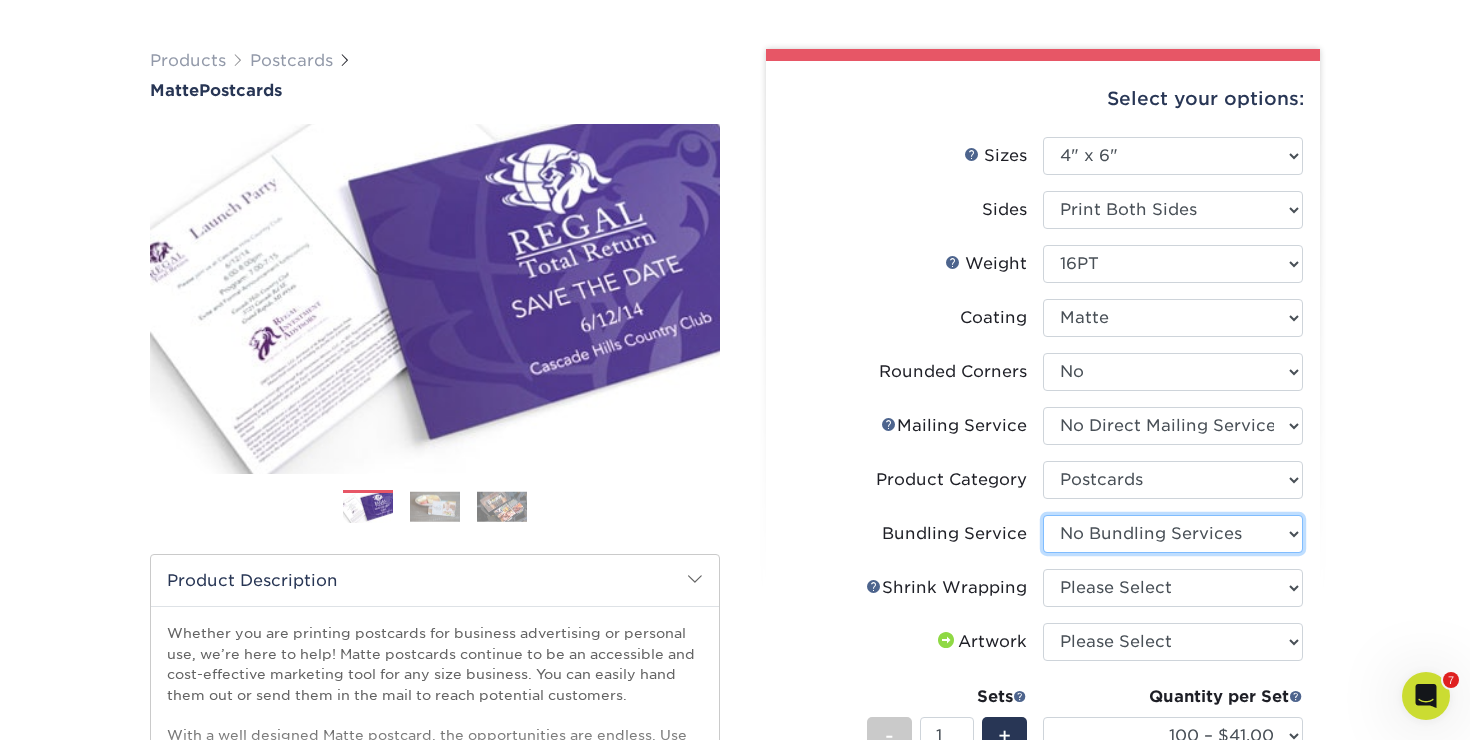scroll, scrollTop: 126, scrollLeft: 0, axis: vertical 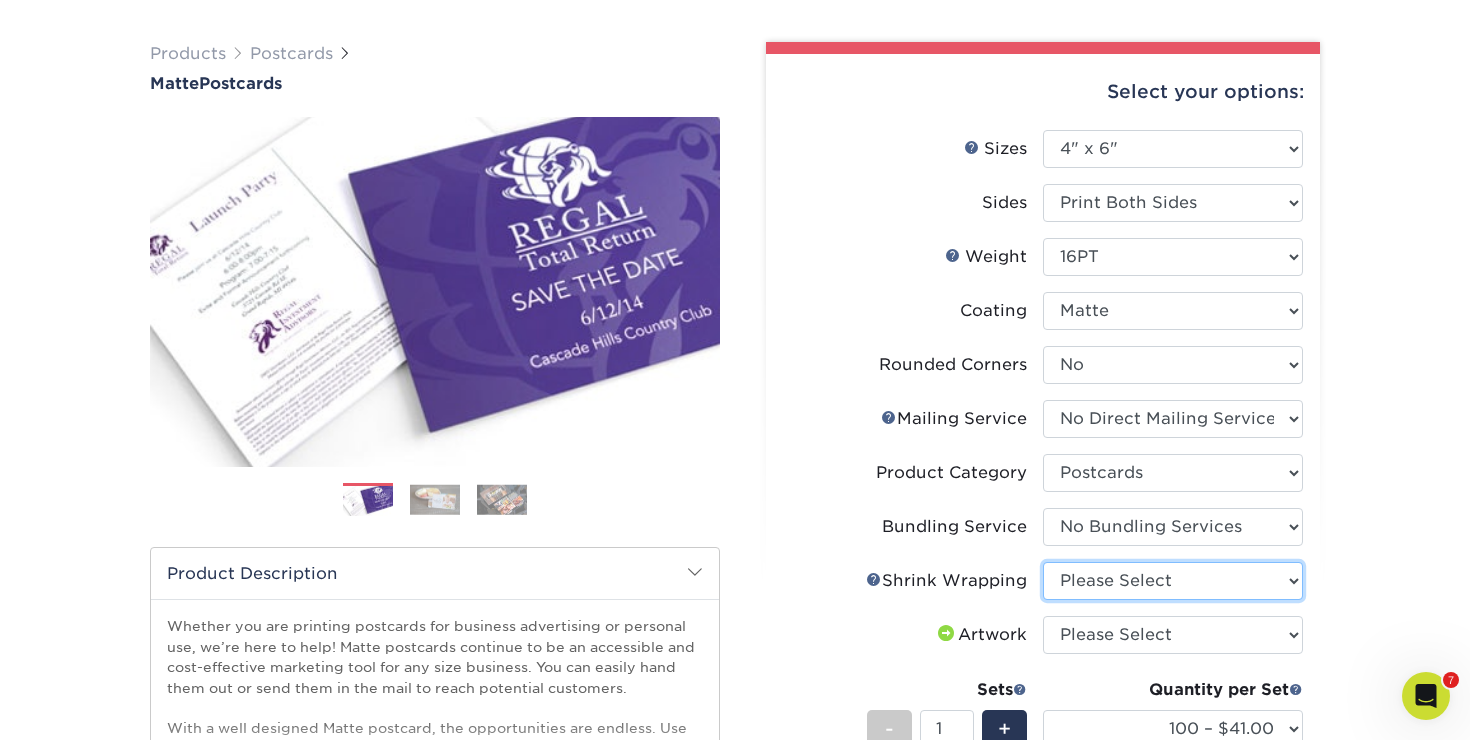 click on "Please Select No Shrink Wrapping Shrink Wrap 100 Per Package Shrink Wrap 50 Per Package" at bounding box center [1173, 581] 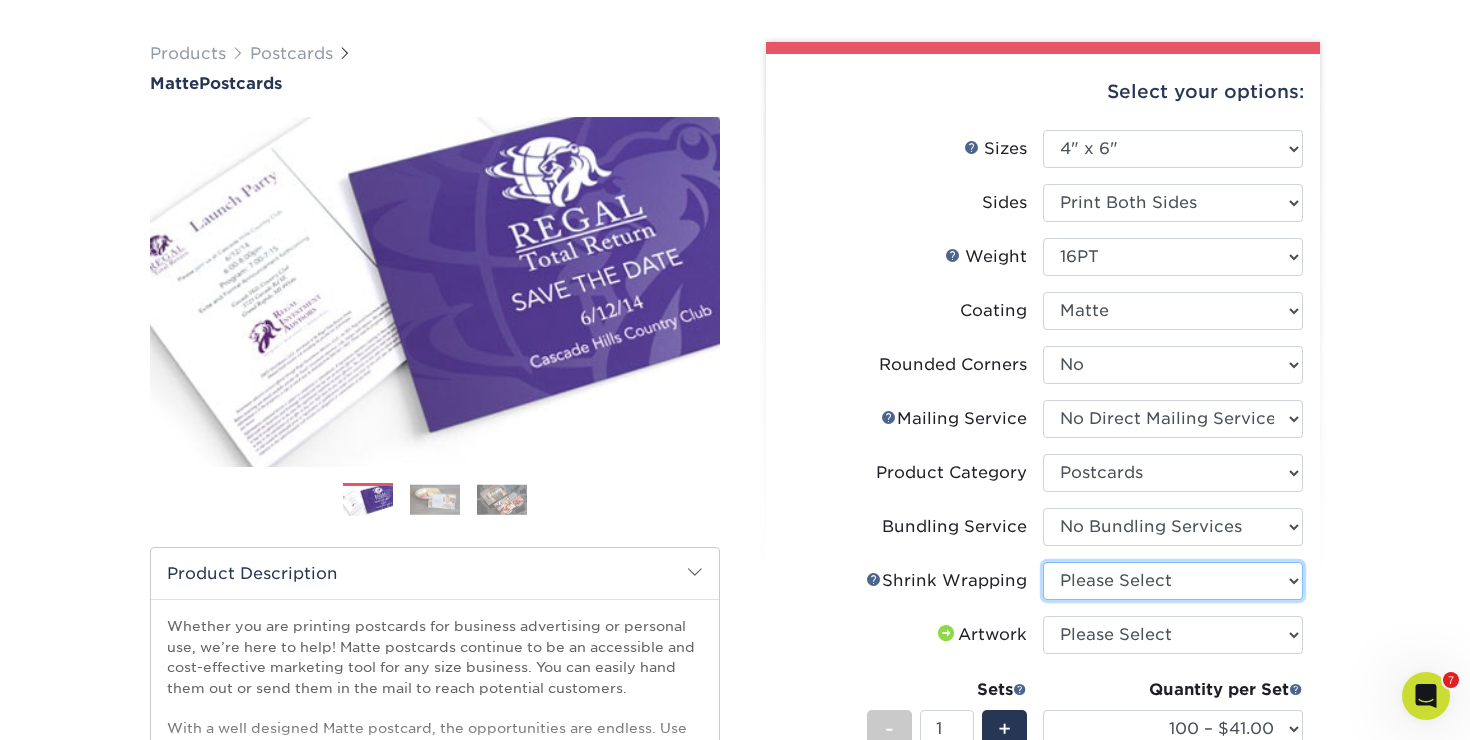 select on "c8749376-e7da-41d0-b3dc-647faf84d907" 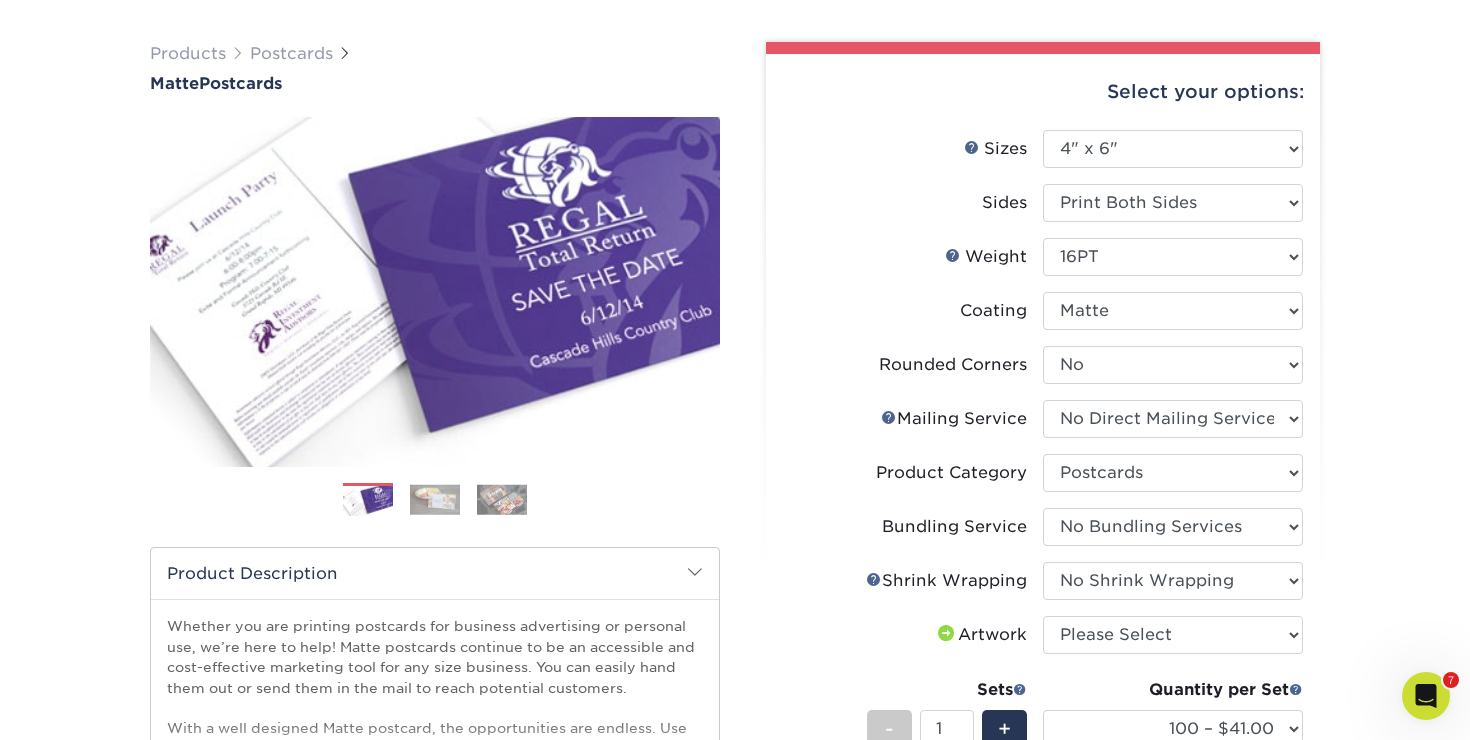 click on "Shrink Wrapping Help
Shrink Wrapping
Please Select No Shrink Wrapping Shrink Wrap 100 Per Package Shrink Wrap 50 Per Package" at bounding box center (1043, 589) 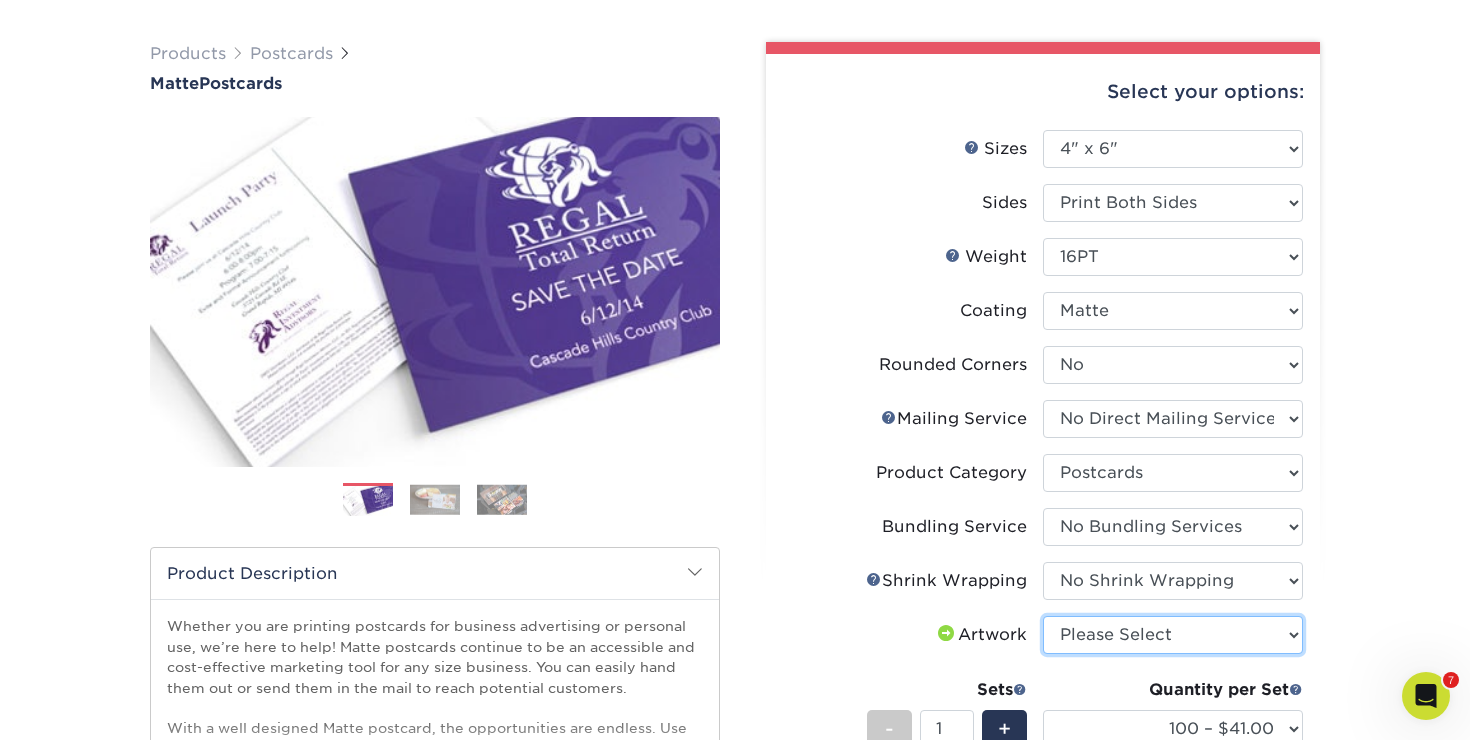 click on "Please Select I will upload files I need a design - $150" at bounding box center (1173, 635) 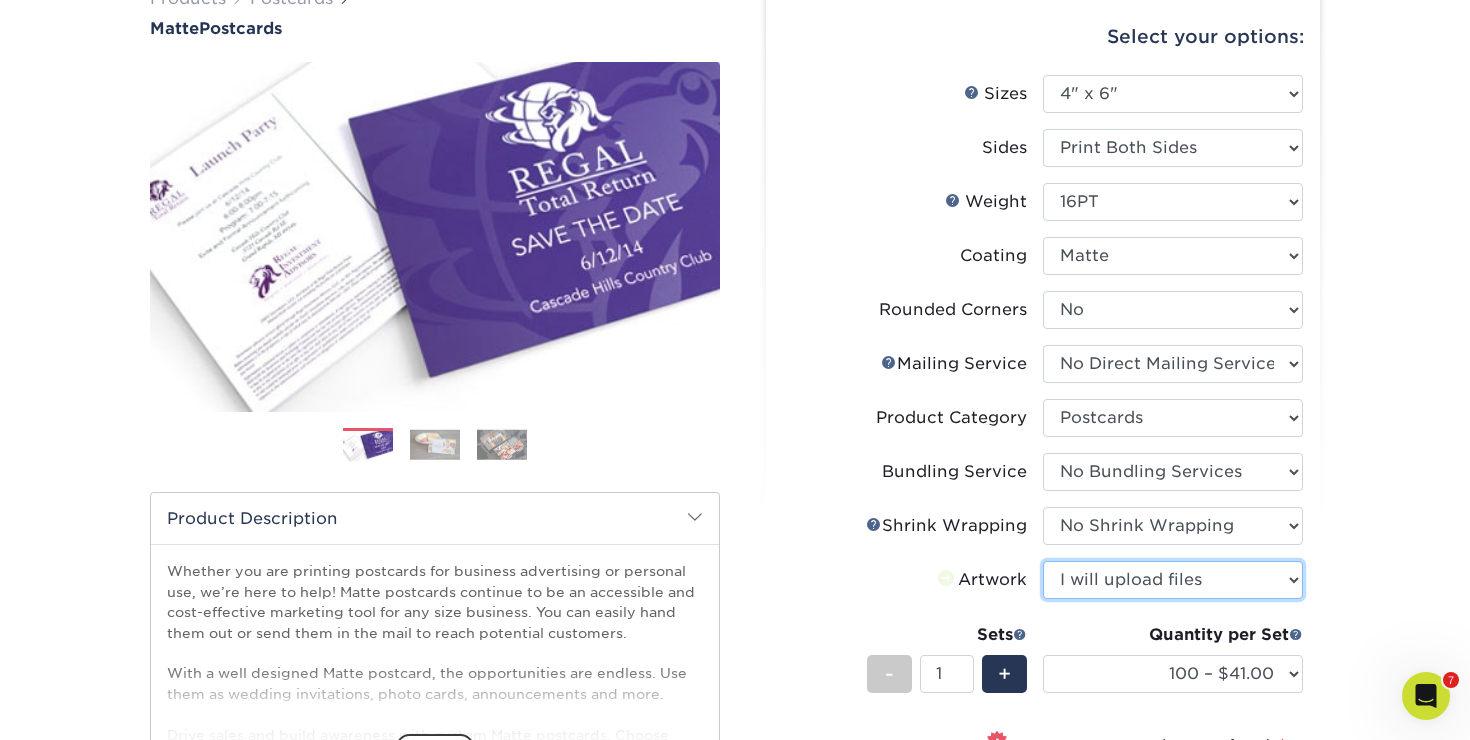 scroll, scrollTop: 231, scrollLeft: 0, axis: vertical 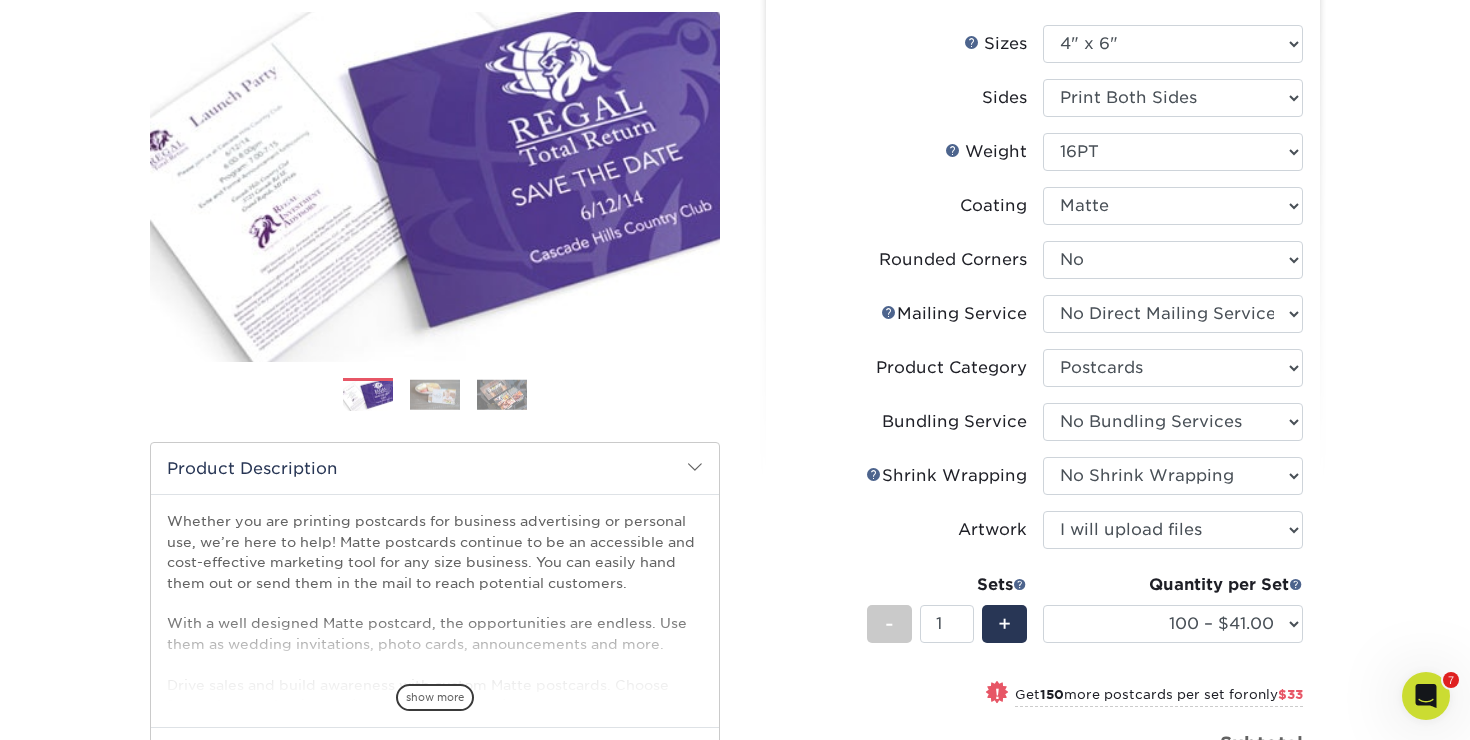 click on "Quantity per Set
100 – $41.00 250 – $74.00 500 – $88.00 1000 – $99.00 2500 – $205.00 5000 – $304.00 7500 – $442.00 10000 – $582.00 15000 – $873.00 20000 – $1164.00 25000 – $1454.00 30000 – $1745.00 35000 – $2036.00 40000 – $2327.00 45000 – $2617.00 50000 – $2908.00 55000 – $3199.00 60000 – $3490.00 65000 – $3781.00 70000 – $4071.00 75000 – $4362.00 80000 – $4653.00 85000 – $4944.00 90000 – $5234.00 95000 – $5525.00 100000 – $5816.00
(Price includes envelopes)" at bounding box center (1173, 619) 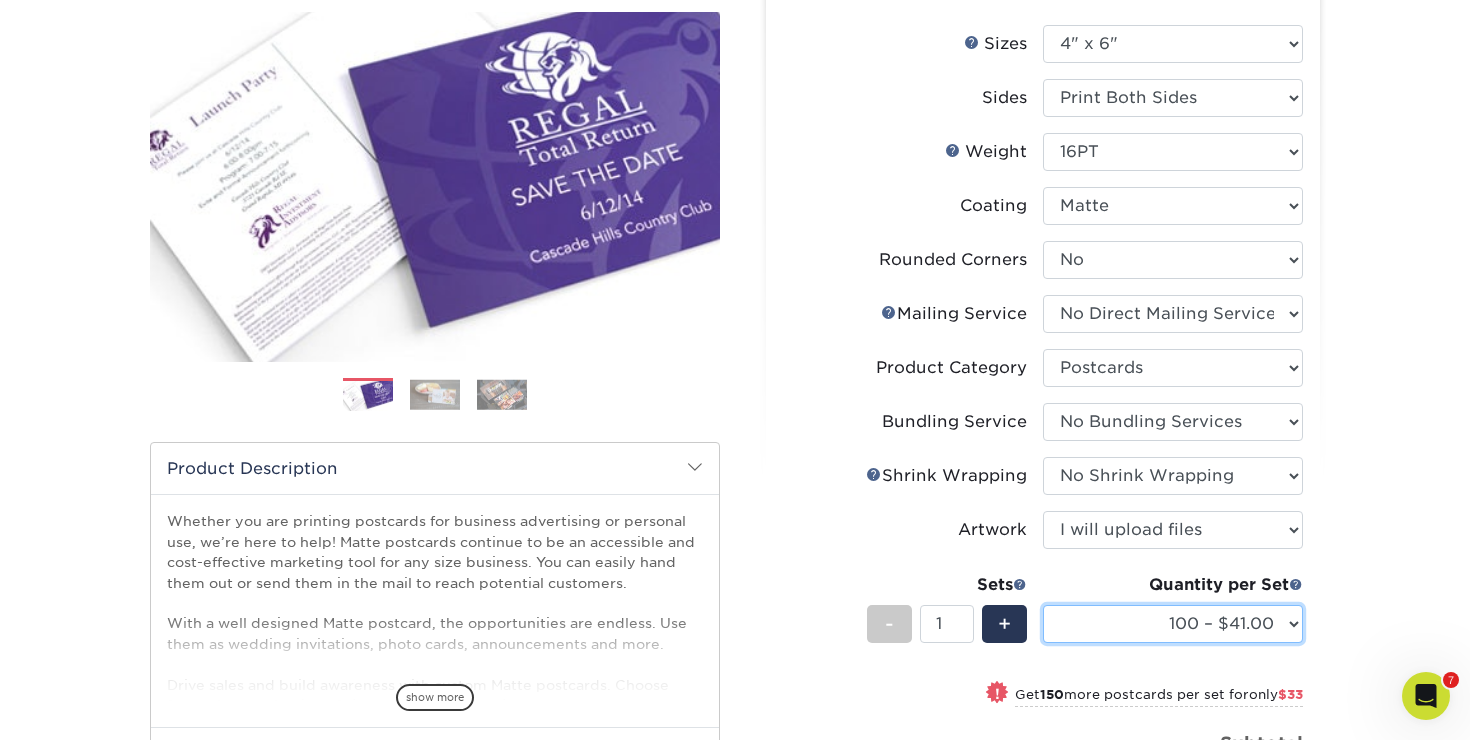 click on "100 – $41.00 250 – $74.00 500 – $88.00 1000 – $99.00 2500 – $205.00 5000 – $304.00 7500 – $442.00 10000 – $582.00 15000 – $873.00 20000 – $1164.00 25000 – $1454.00 30000 – $1745.00 35000 – $2036.00 40000 – $2327.00 45000 – $2617.00 50000 – $2908.00 55000 – $3199.00 60000 – $3490.00 65000 – $3781.00 70000 – $4071.00 75000 – $4362.00 80000 – $4653.00 85000 – $4944.00 90000 – $5234.00 95000 – $5525.00 100000 – $5816.00" at bounding box center (1173, 624) 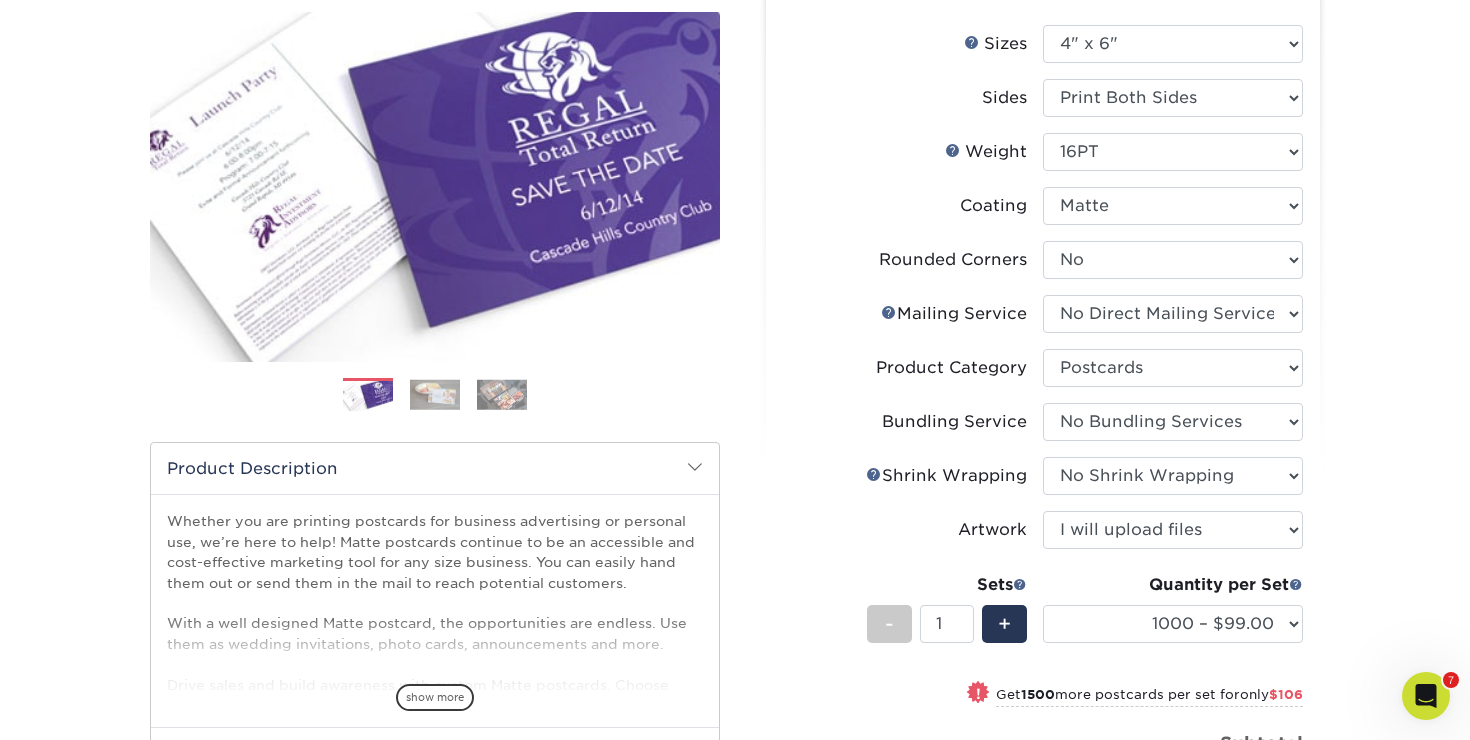 click on "Sets
-
1
+
Quantity per Set
100 – $41.00 250 – $74.00 500 – $88.00 1000 – $99.00 2500 – $205.00 5000 – $304.00 7500 – $442.00 10000 – $582.00 15000 – $873.00 20000 – $1164.00 25000 – $1454.00 30000 – $1745.00 35000 – $2036.00 40000 – $2327.00 45000 – $2617.00 50000 – $2908.00" at bounding box center [1043, 623] 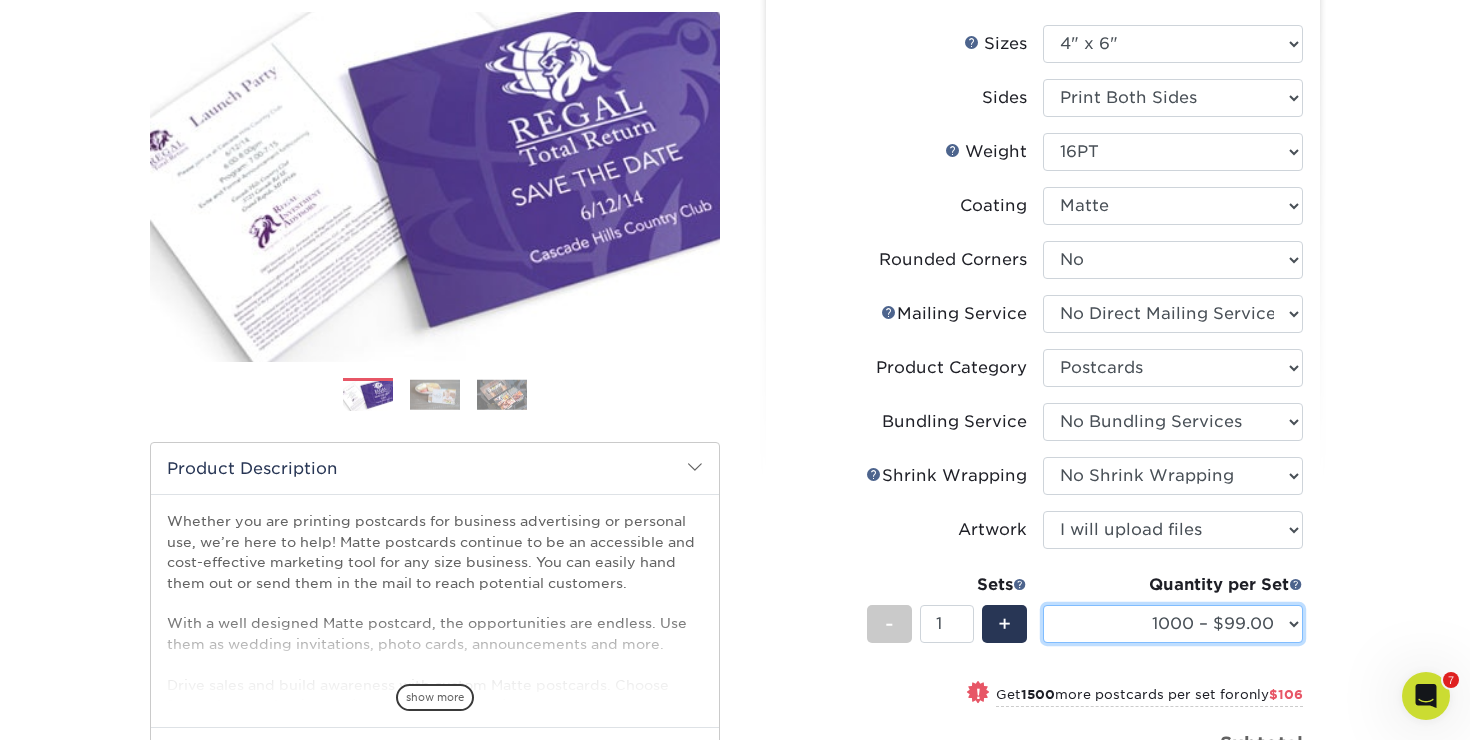 click on "100 – $41.00 250 – $74.00 500 – $88.00 1000 – $99.00 2500 – $205.00 5000 – $304.00 7500 – $442.00 10000 – $582.00 15000 – $873.00 20000 – $1164.00 25000 – $1454.00 30000 – $1745.00 35000 – $2036.00 40000 – $2327.00 45000 – $2617.00 50000 – $2908.00 55000 – $3199.00 60000 – $3490.00 65000 – $3781.00 70000 – $4071.00 75000 – $4362.00 80000 – $4653.00 85000 – $4944.00 90000 – $5234.00 95000 – $5525.00 100000 – $5816.00" at bounding box center [1173, 624] 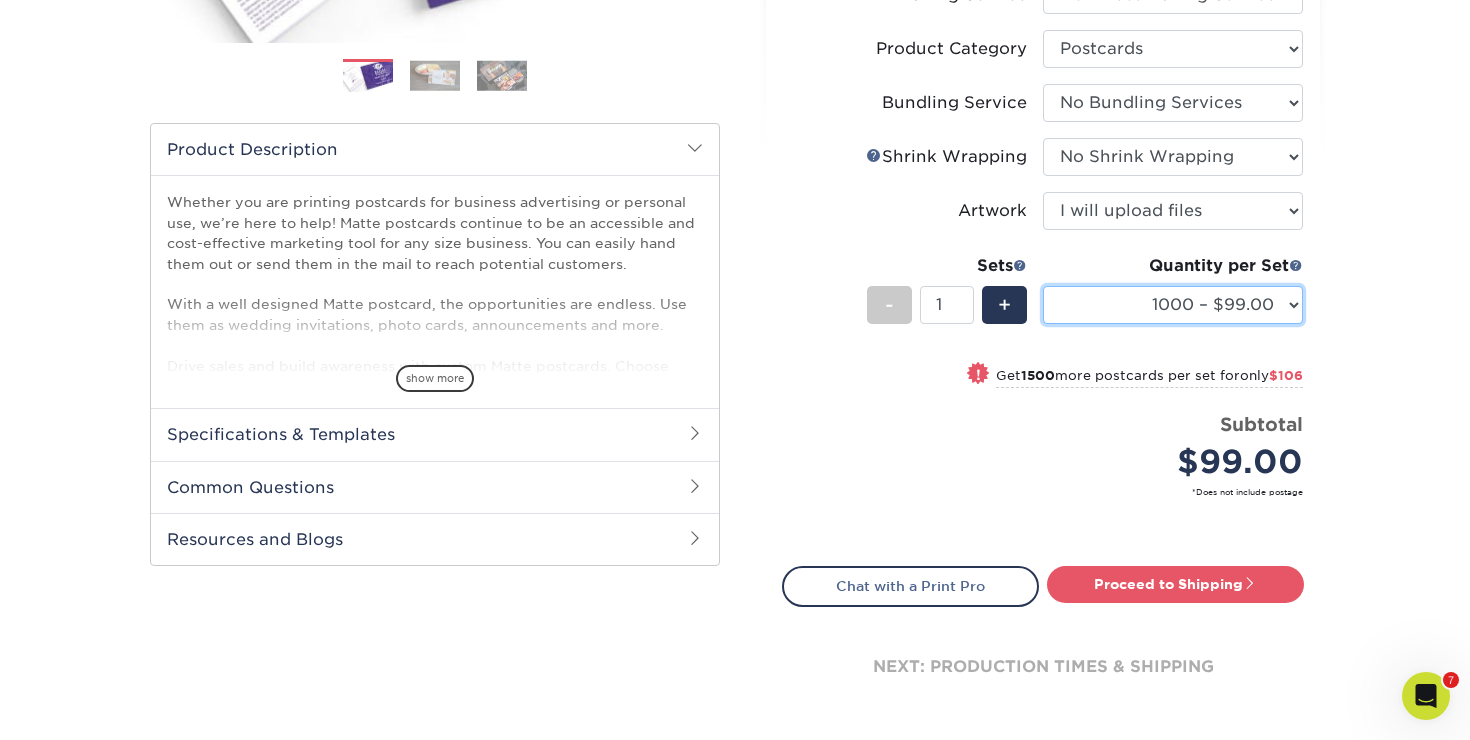scroll, scrollTop: 583, scrollLeft: 0, axis: vertical 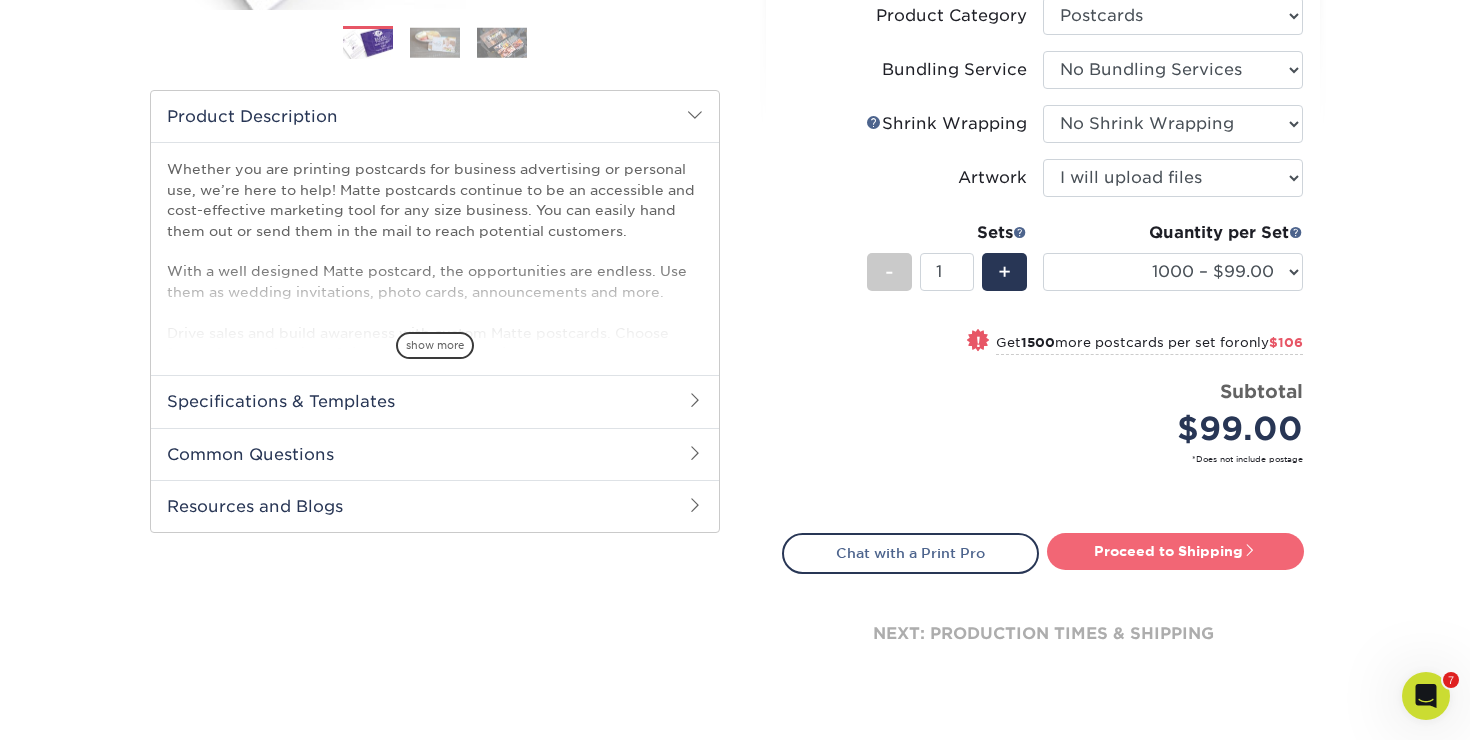 click on "Proceed to Shipping" at bounding box center (1175, 551) 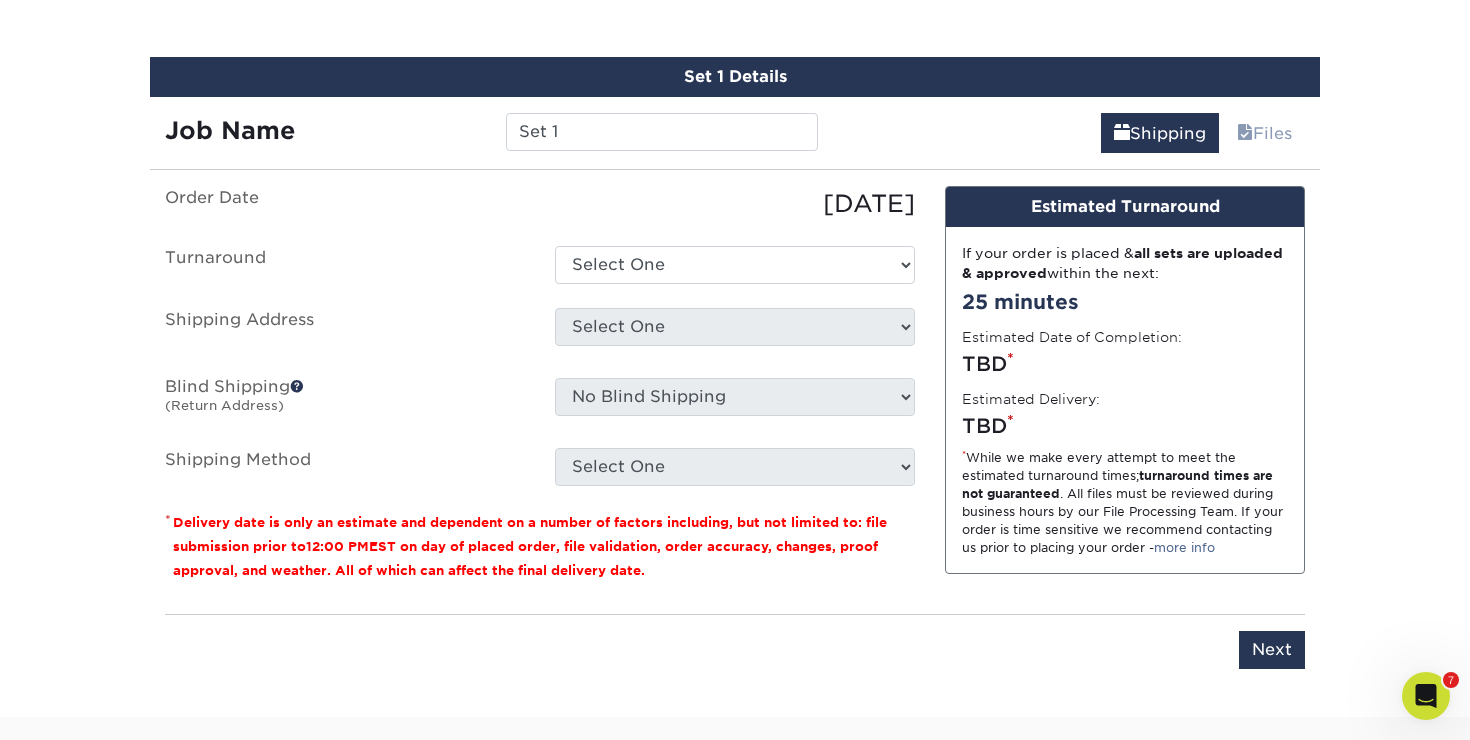 scroll, scrollTop: 1170, scrollLeft: 0, axis: vertical 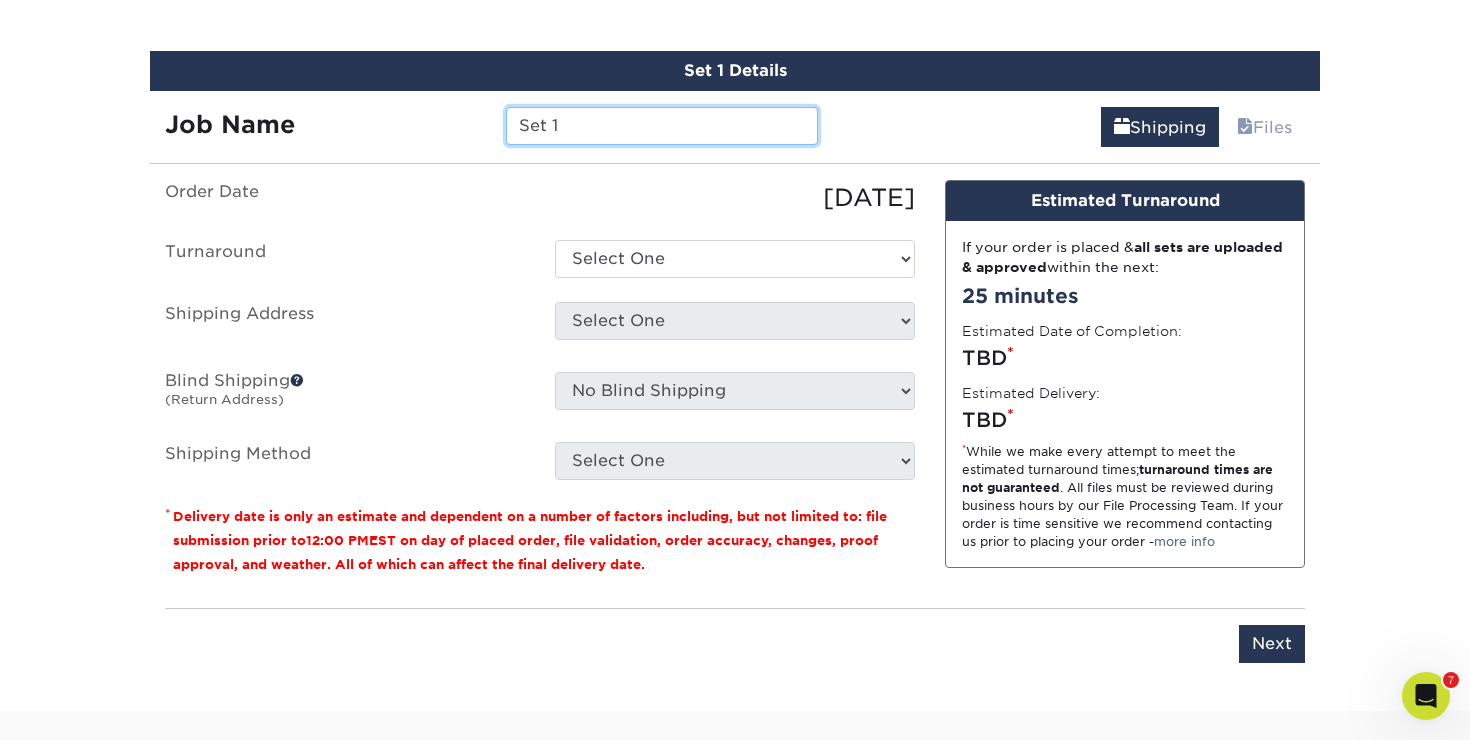 drag, startPoint x: 569, startPoint y: 131, endPoint x: 453, endPoint y: 117, distance: 116.841774 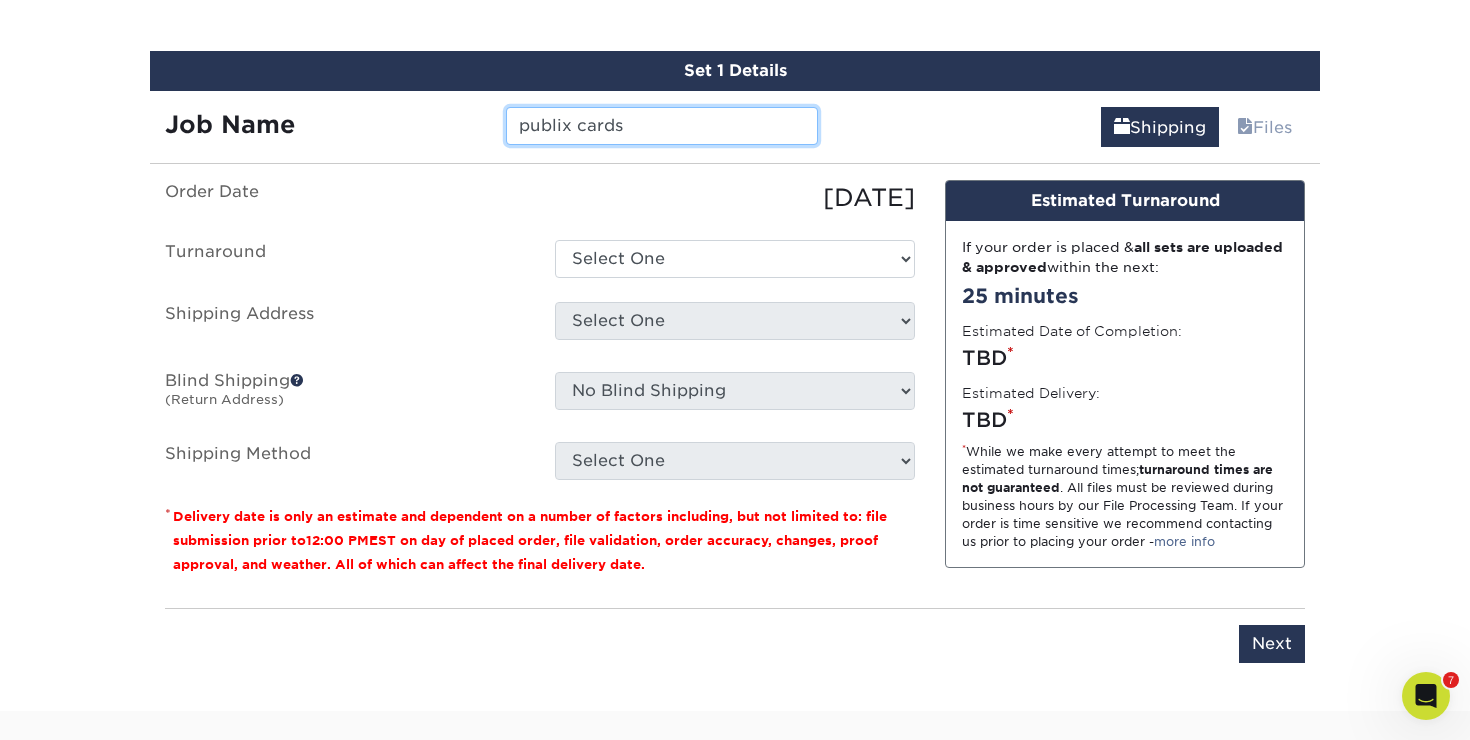 type on "publix cards" 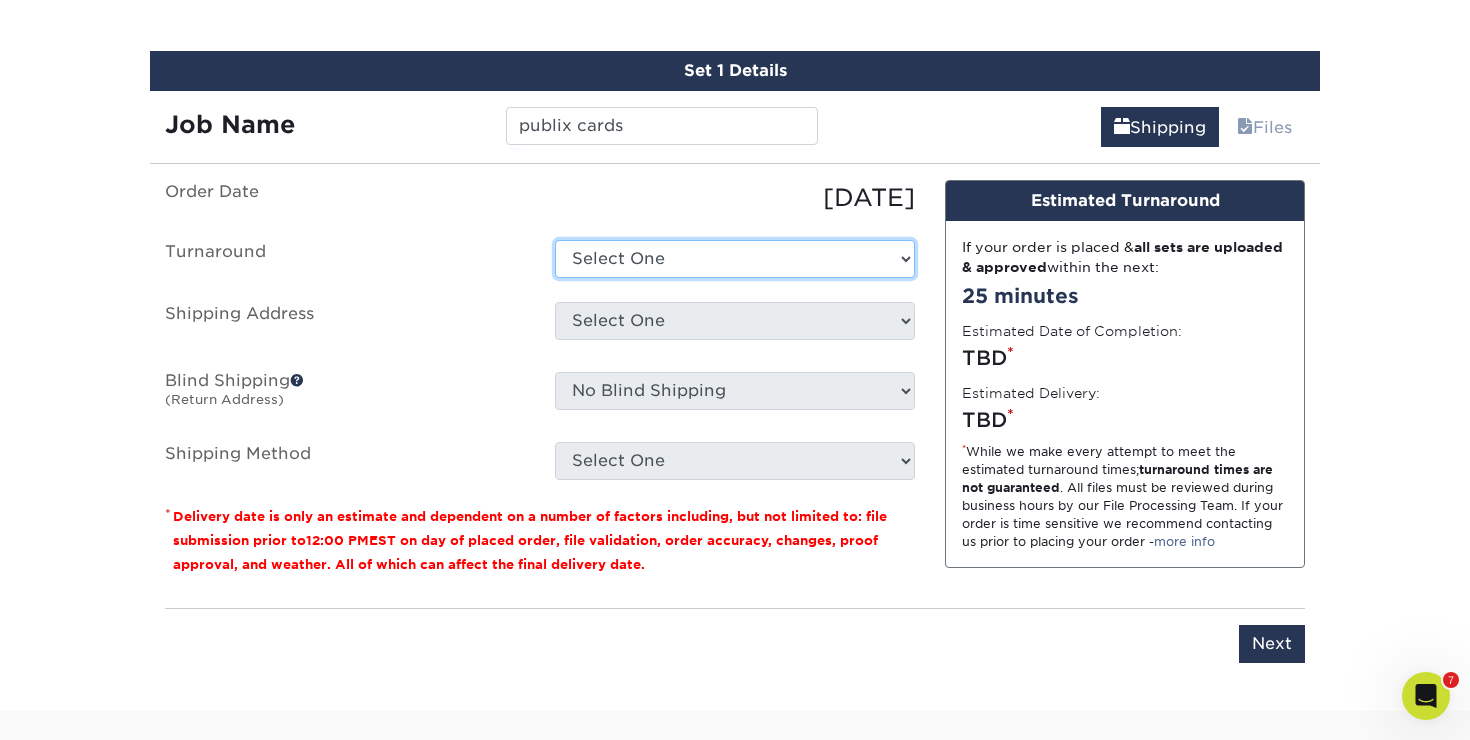 click on "Select One 2-4 Business Days 2 Day Next Business Day" at bounding box center (735, 259) 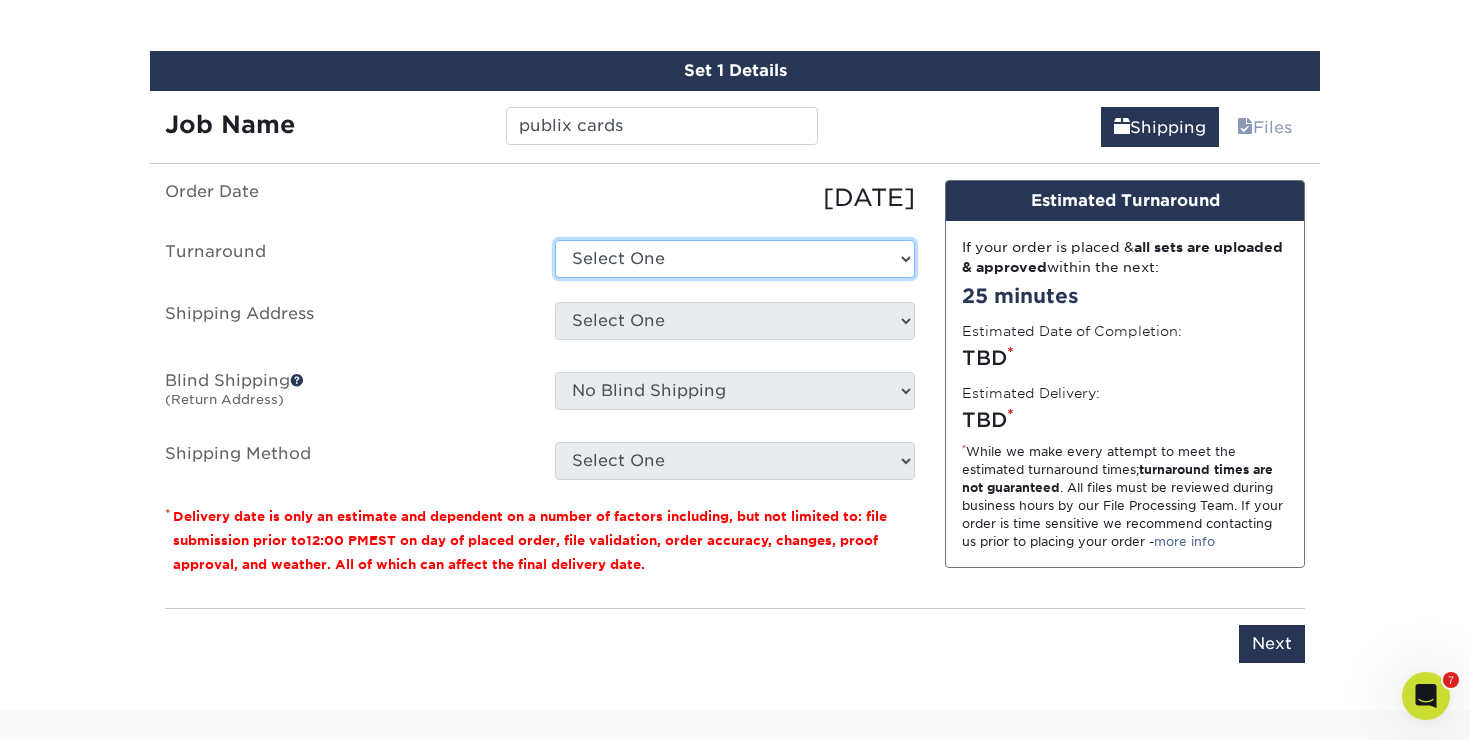 select on "31c56d80-7293-4443-be03-b07f610ce024" 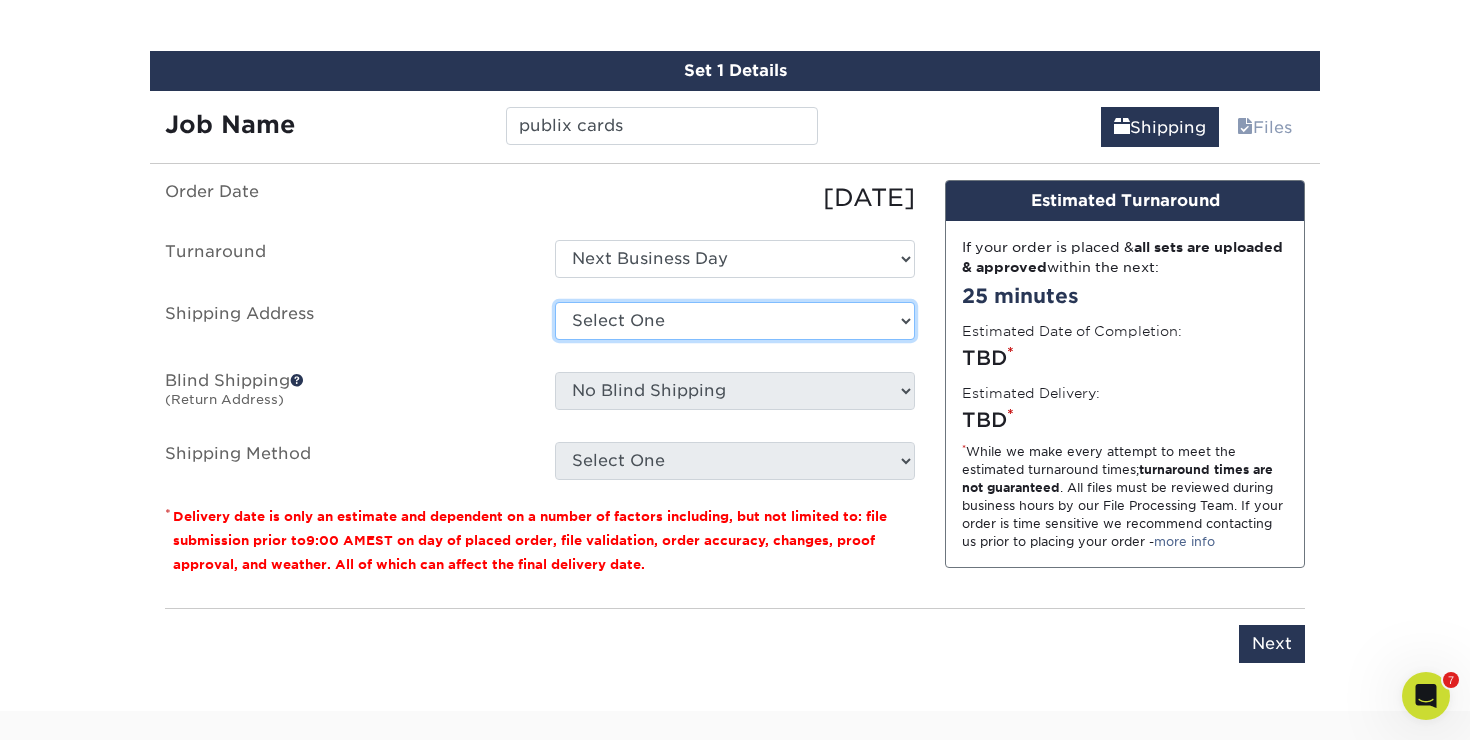 click on "Select One
Chey
Elsa
m2
MBWISH
Melissa
mwish
sam
twc
VENDO
+ Add New Address" at bounding box center [735, 321] 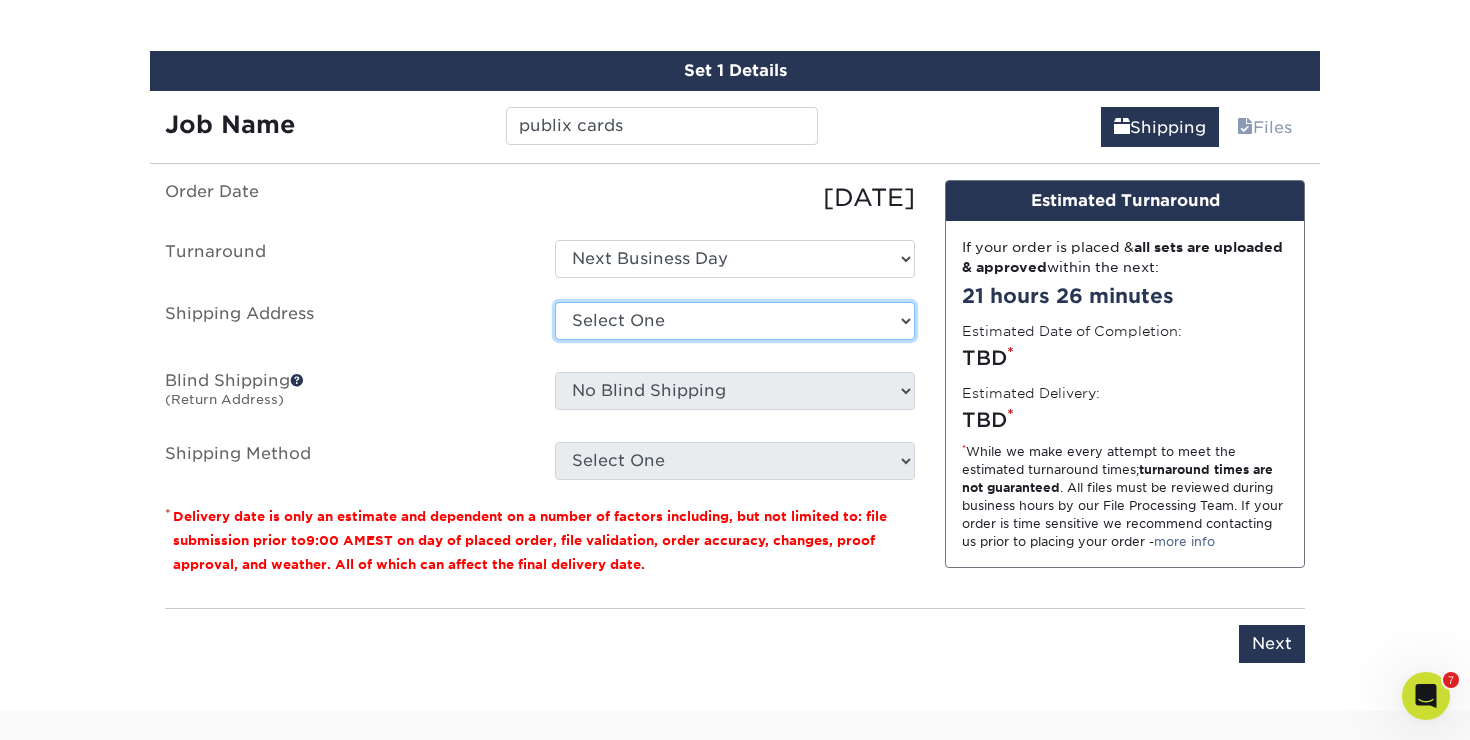 select on "276379" 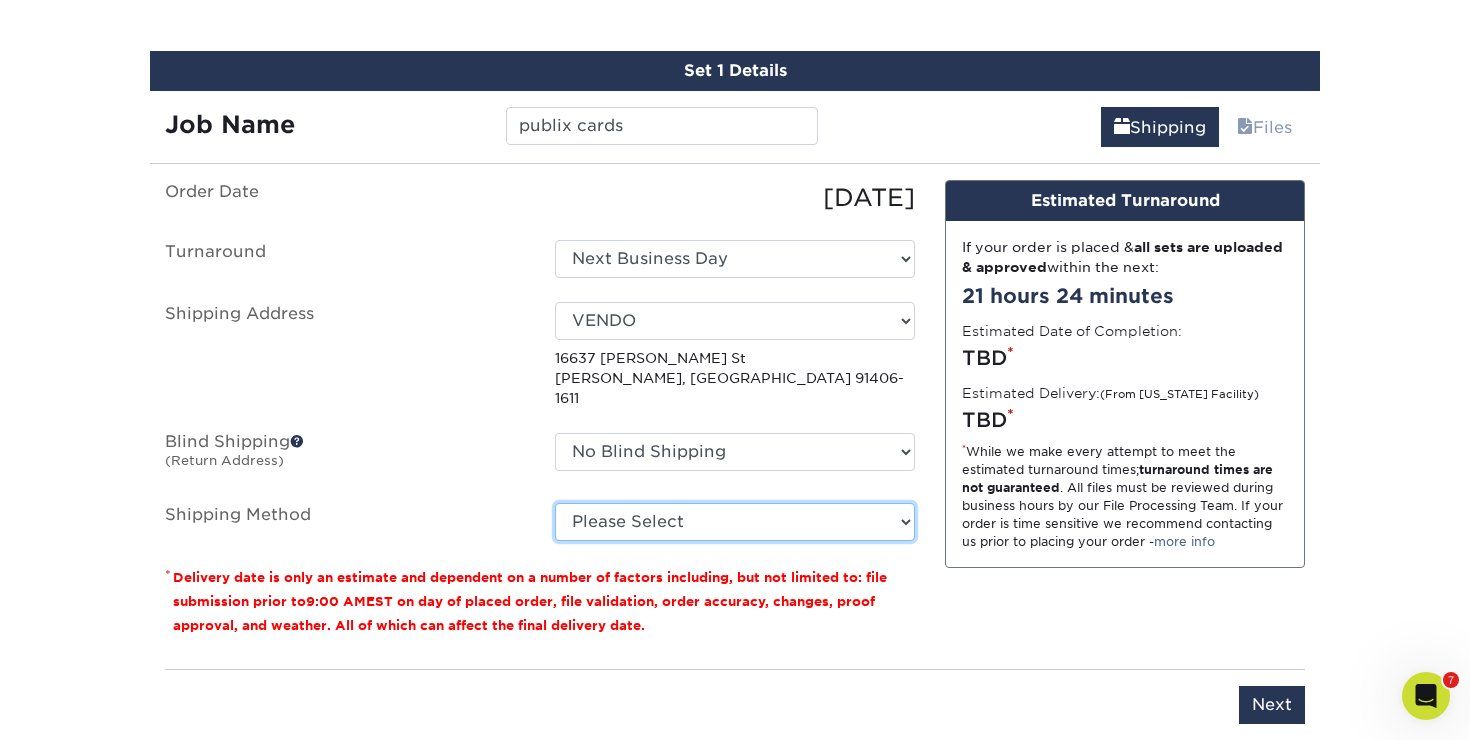 click on "Please Select Ground Shipping (+$18.45) 3 Day Shipping Service (+$22.28) 2 Day Air Shipping (+$23.81) Next Day Shipping by 5pm (+$26.19) Next Day Shipping by 12 noon (+$30.37) Next Day Air Early A.M. (+$183.49)" at bounding box center (735, 522) 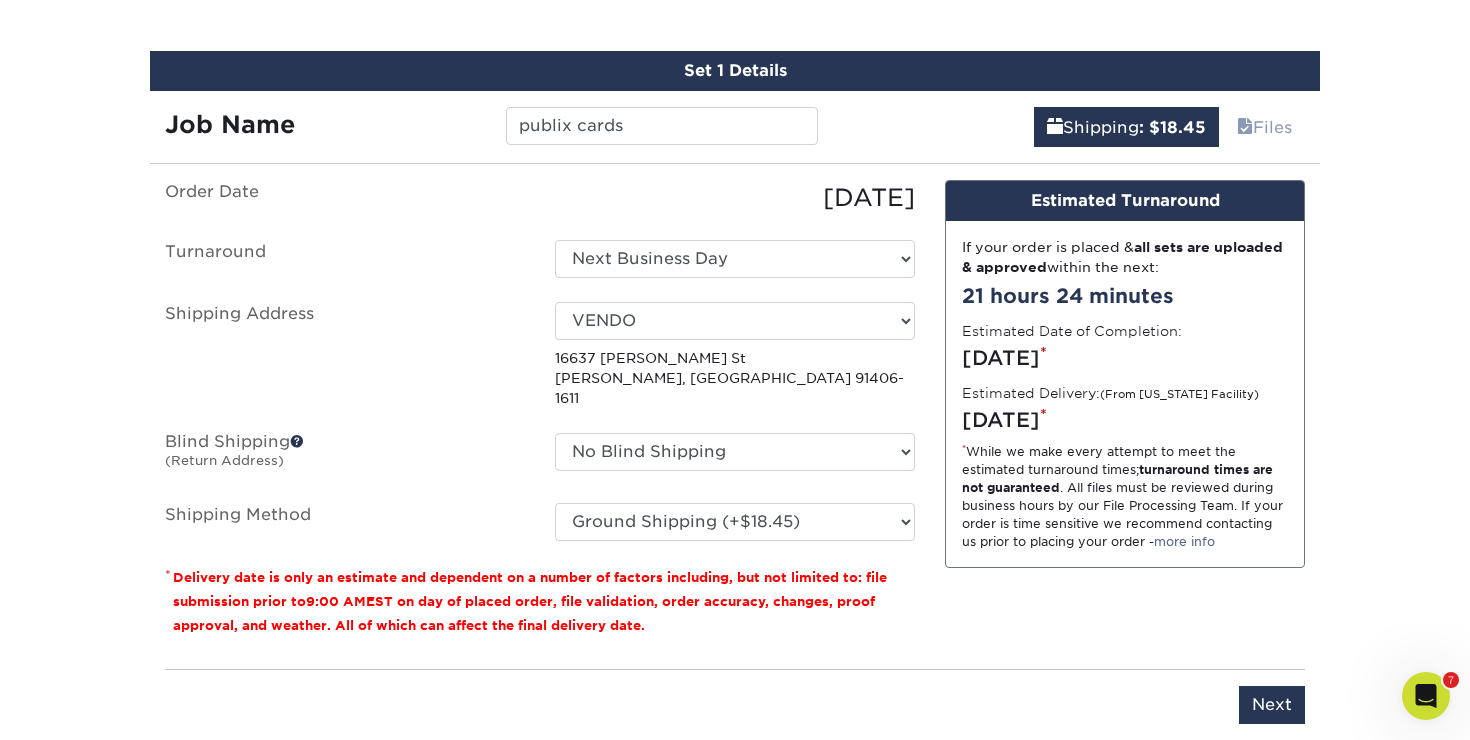 click on "Design  Estimated Turnaround
If your order is placed &  all sets are uploaded & approved  within the next:
21 hours 24 minutes
Estimated Date of Completion:
Wednesday, Jul 23rd  *
Estimated Delivery:  (From California Facility)
Thursday, Jul 24th  *
*  While we make every attempt to meet the estimated turnaround times;  turnaround times are not guaranteed . All files must be reviewed during business hours by our File Processing Team. If your order is time sensitive we recommend contacting us prior to placing your order -  more info
Production turnaround times begin when the design files are approved and uploaded. Design Services typically take an additional 2-3 days which is dependent on a timely response to proofs that are sent during the design process." at bounding box center (1125, 416) 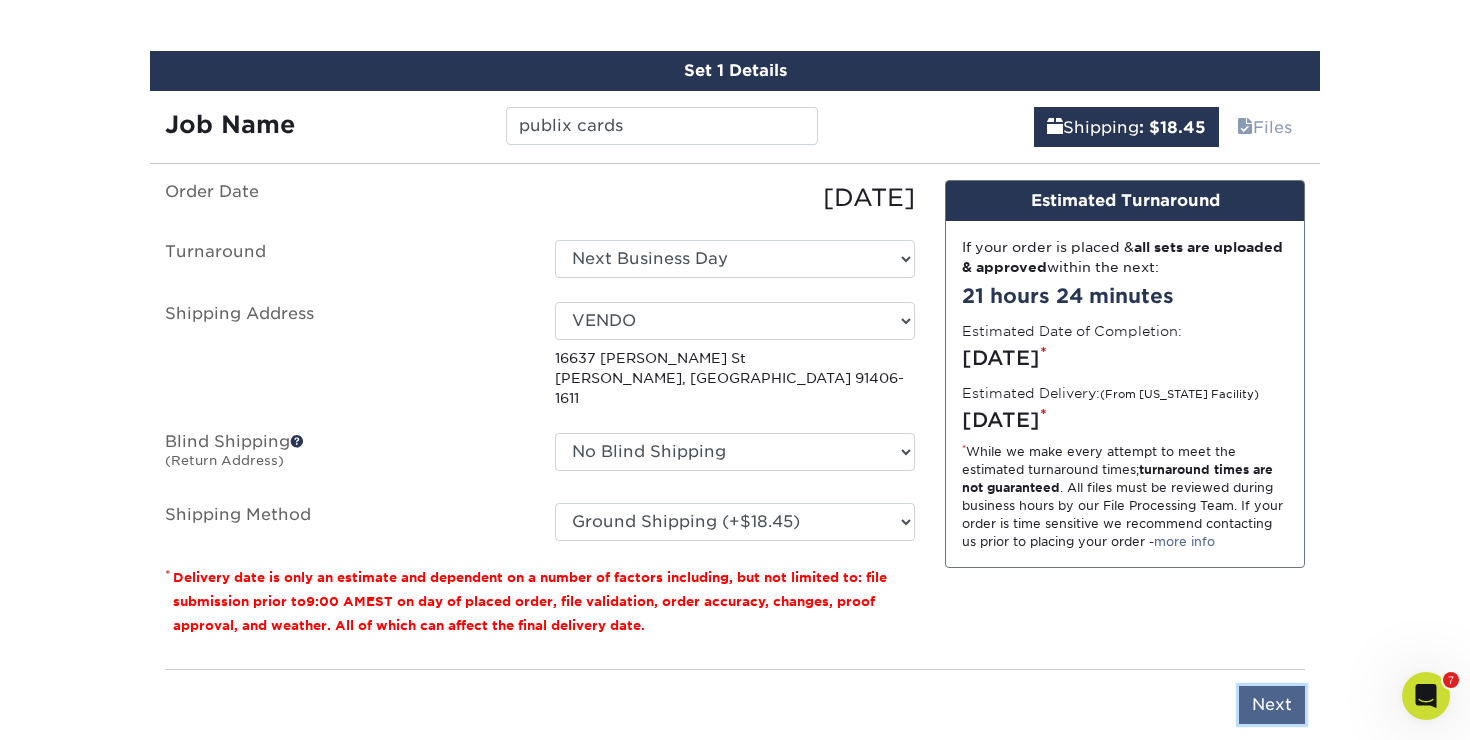 click on "Next" at bounding box center [1272, 705] 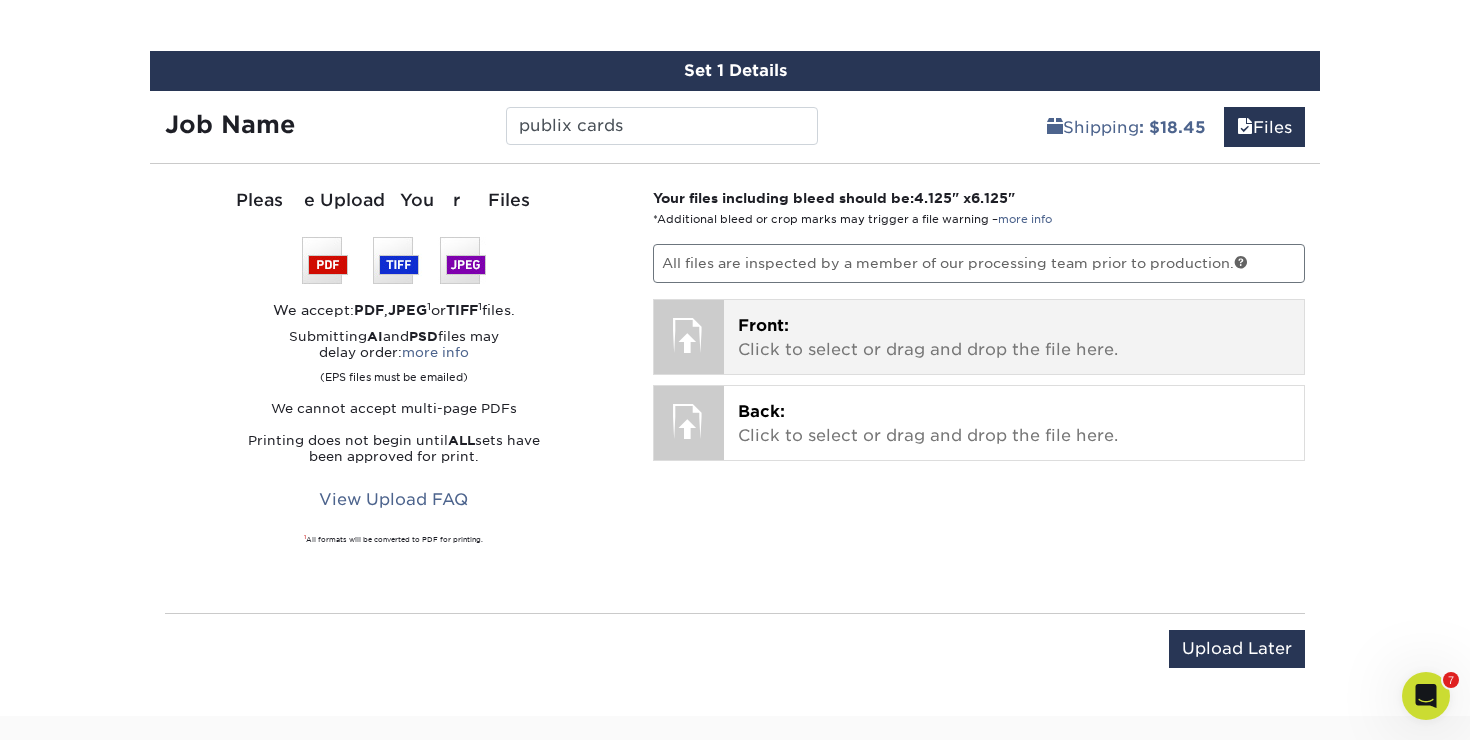 click on "Front: Click to select or drag and drop the file here." at bounding box center (1014, 338) 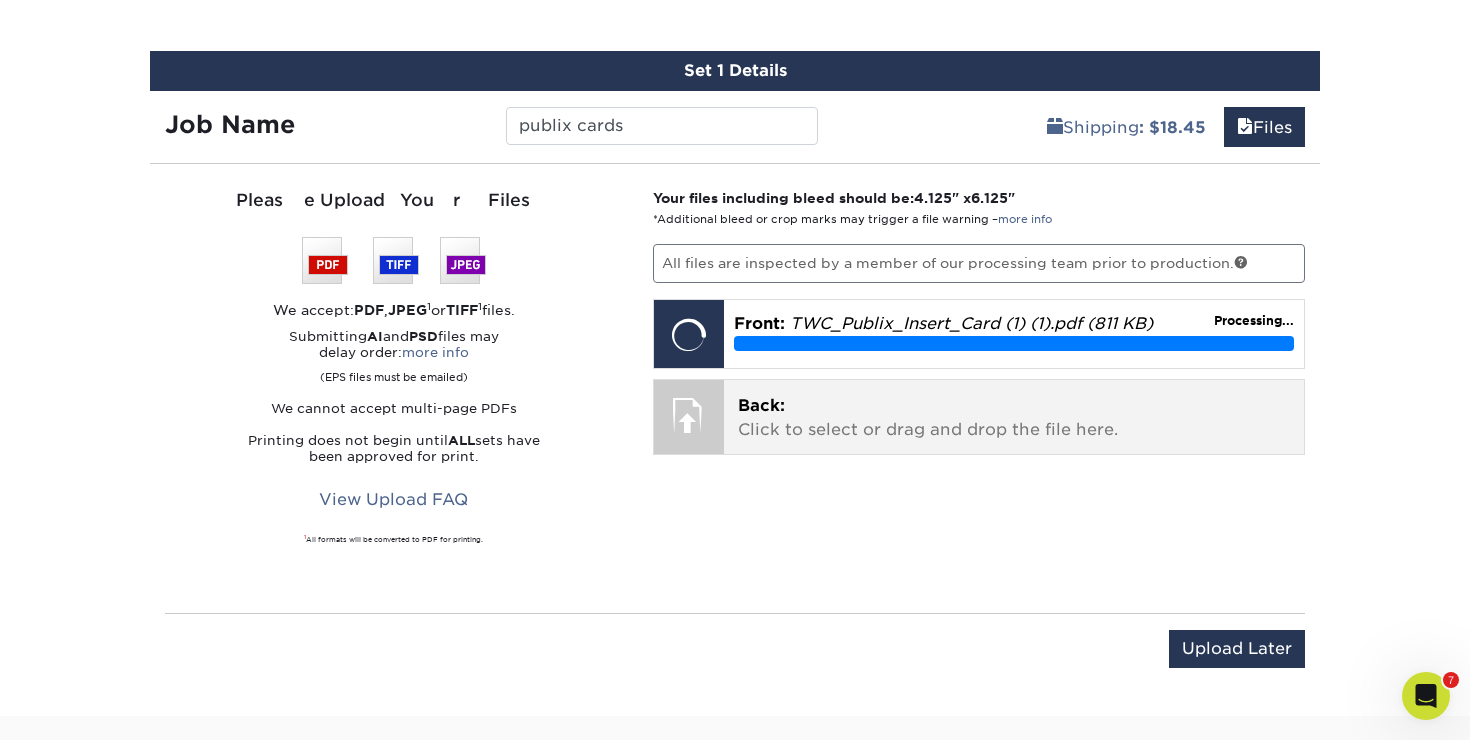 click on "Back: Click to select or drag and drop the file here.
Choose file" at bounding box center (1014, 417) 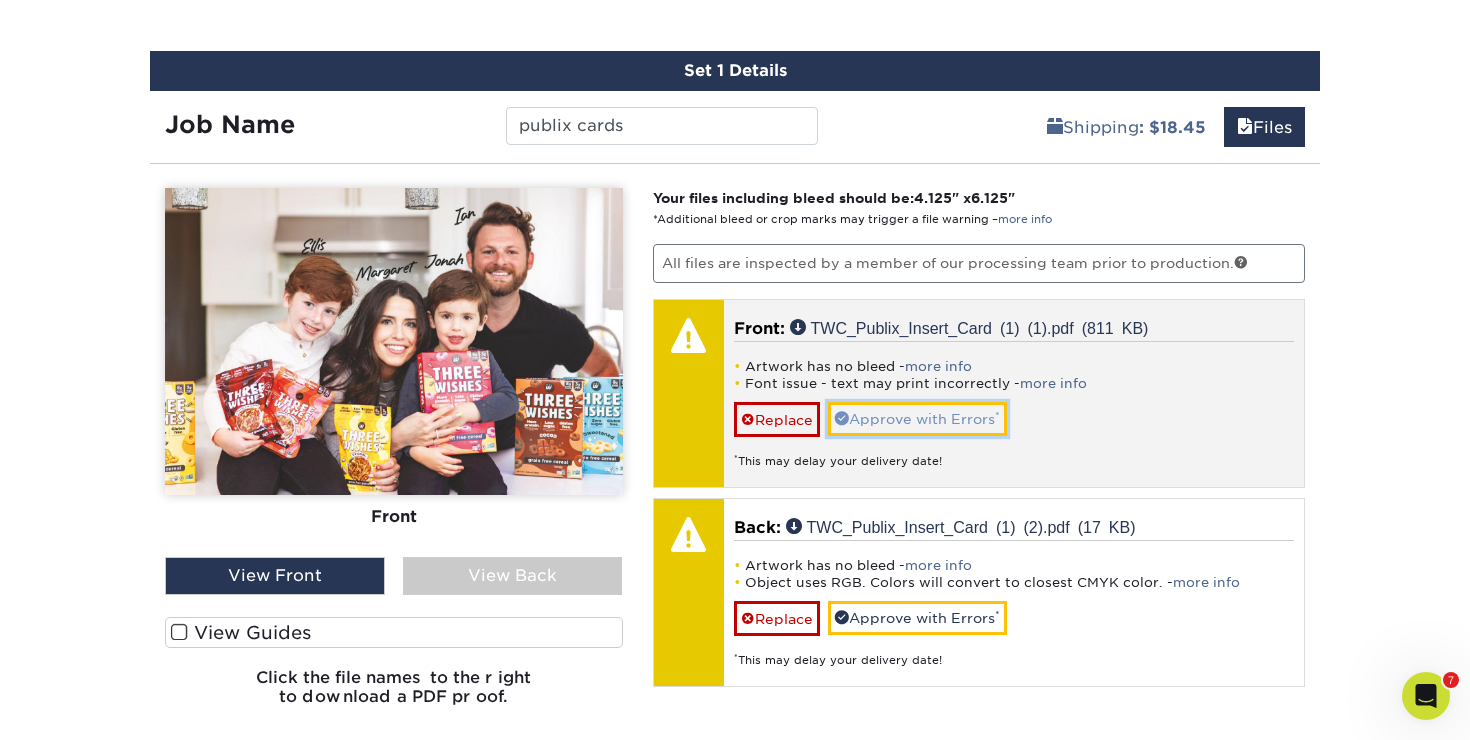 click on "Approve with Errors *" at bounding box center [917, 419] 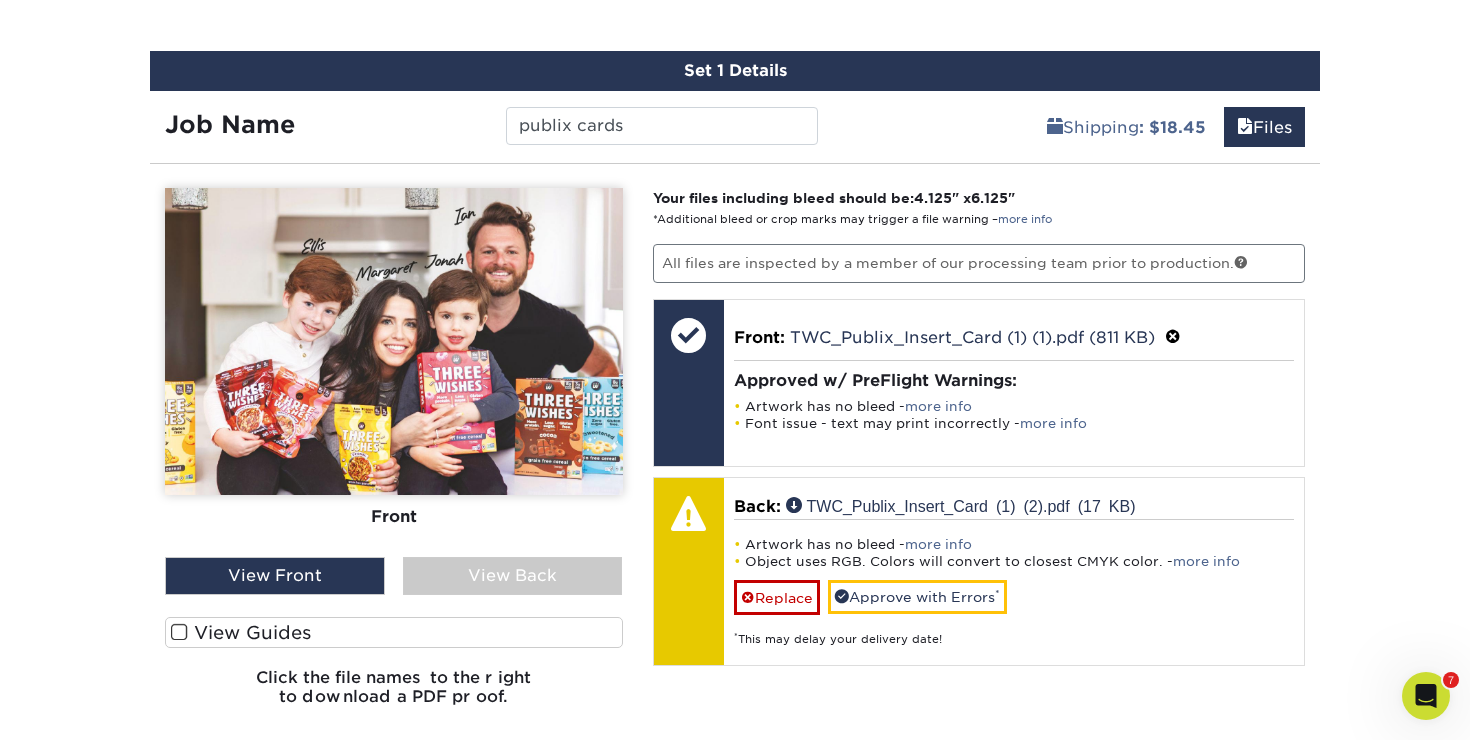 click on "View Back" at bounding box center [513, 576] 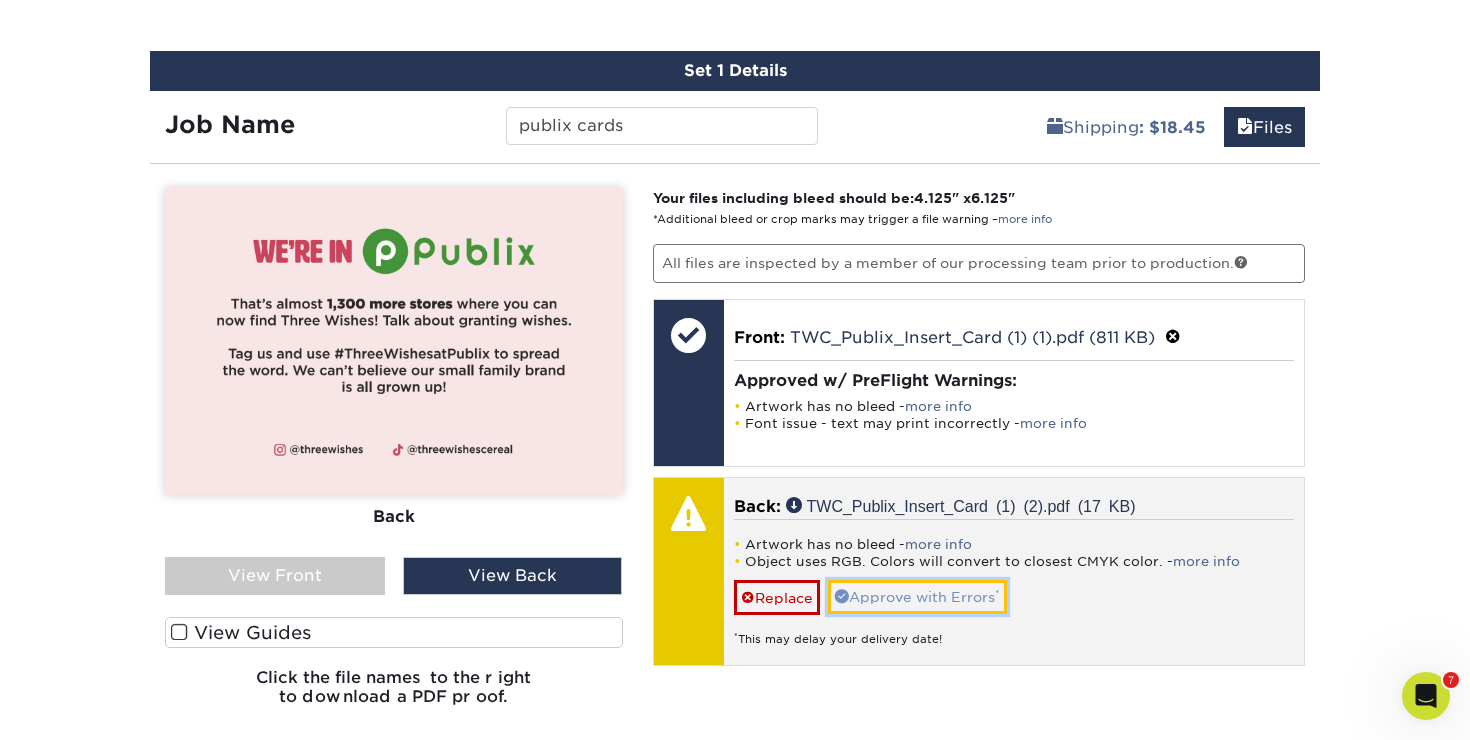 click on "Approve with Errors *" at bounding box center (917, 597) 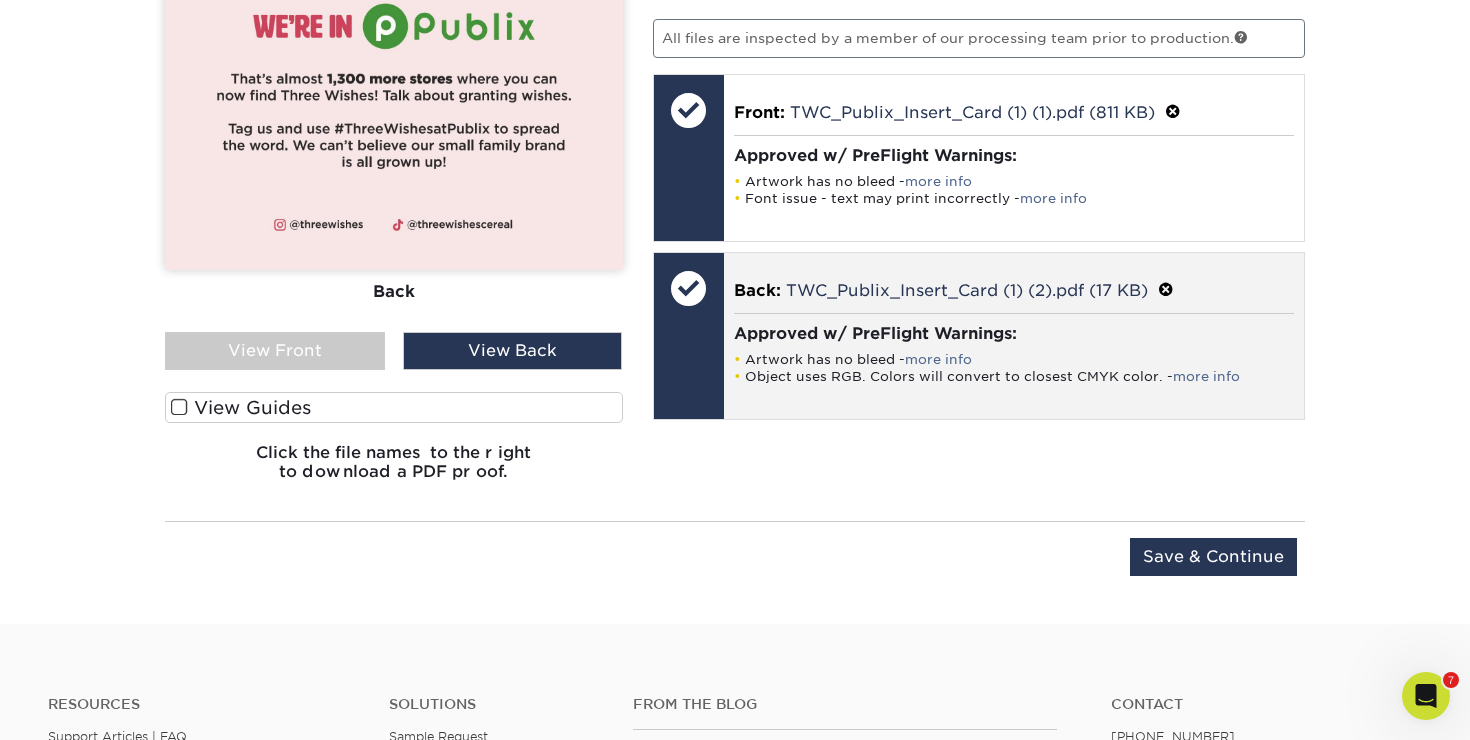 scroll, scrollTop: 1397, scrollLeft: 0, axis: vertical 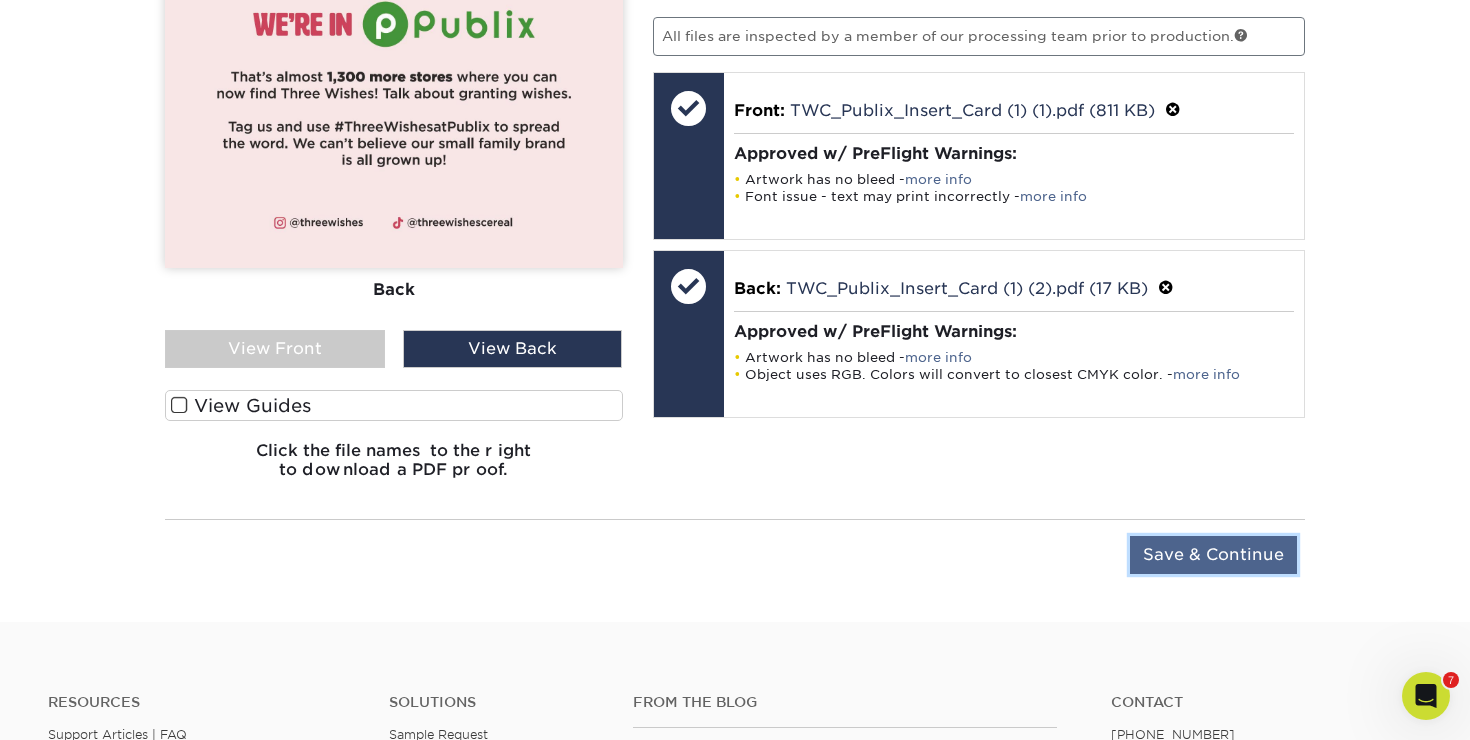 click on "Save & Continue" at bounding box center [1213, 555] 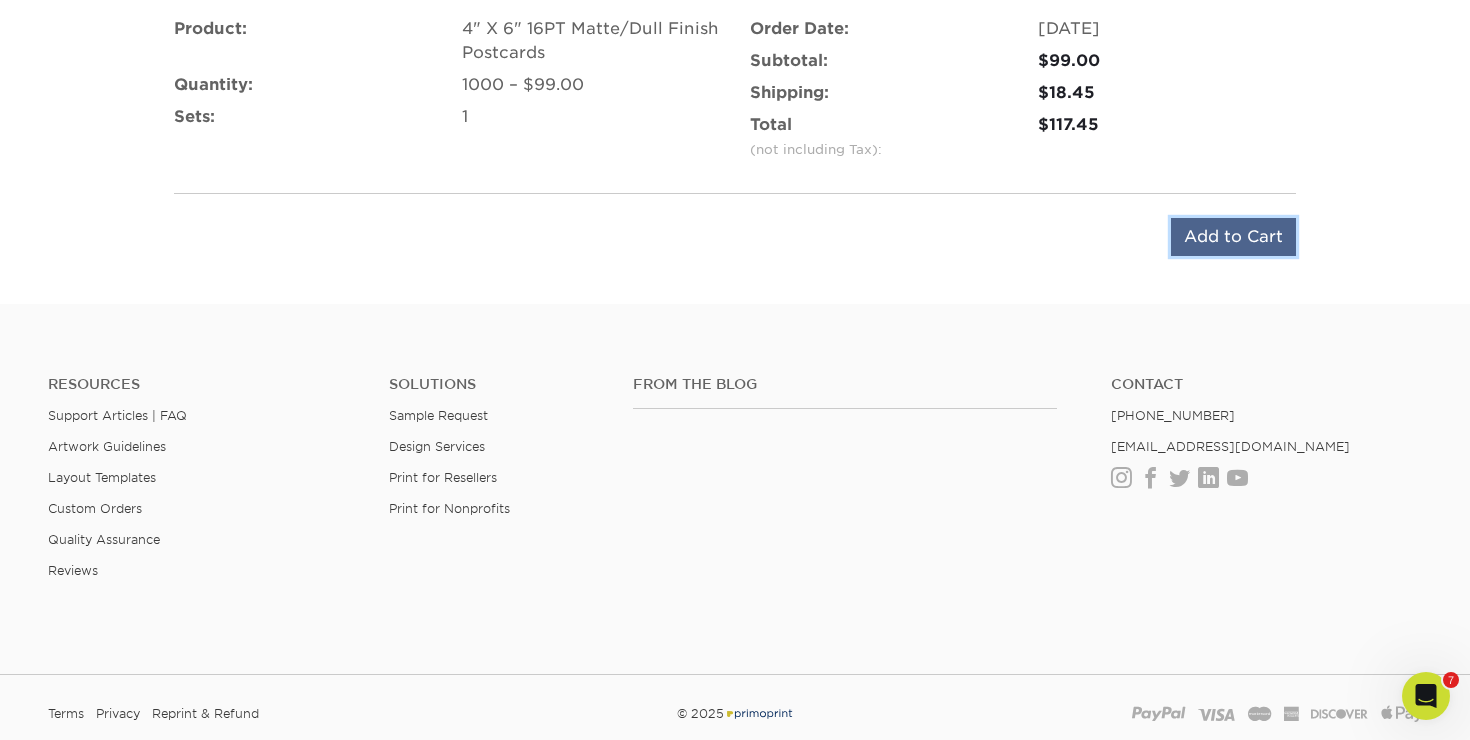 click on "Add to Cart" at bounding box center [1233, 237] 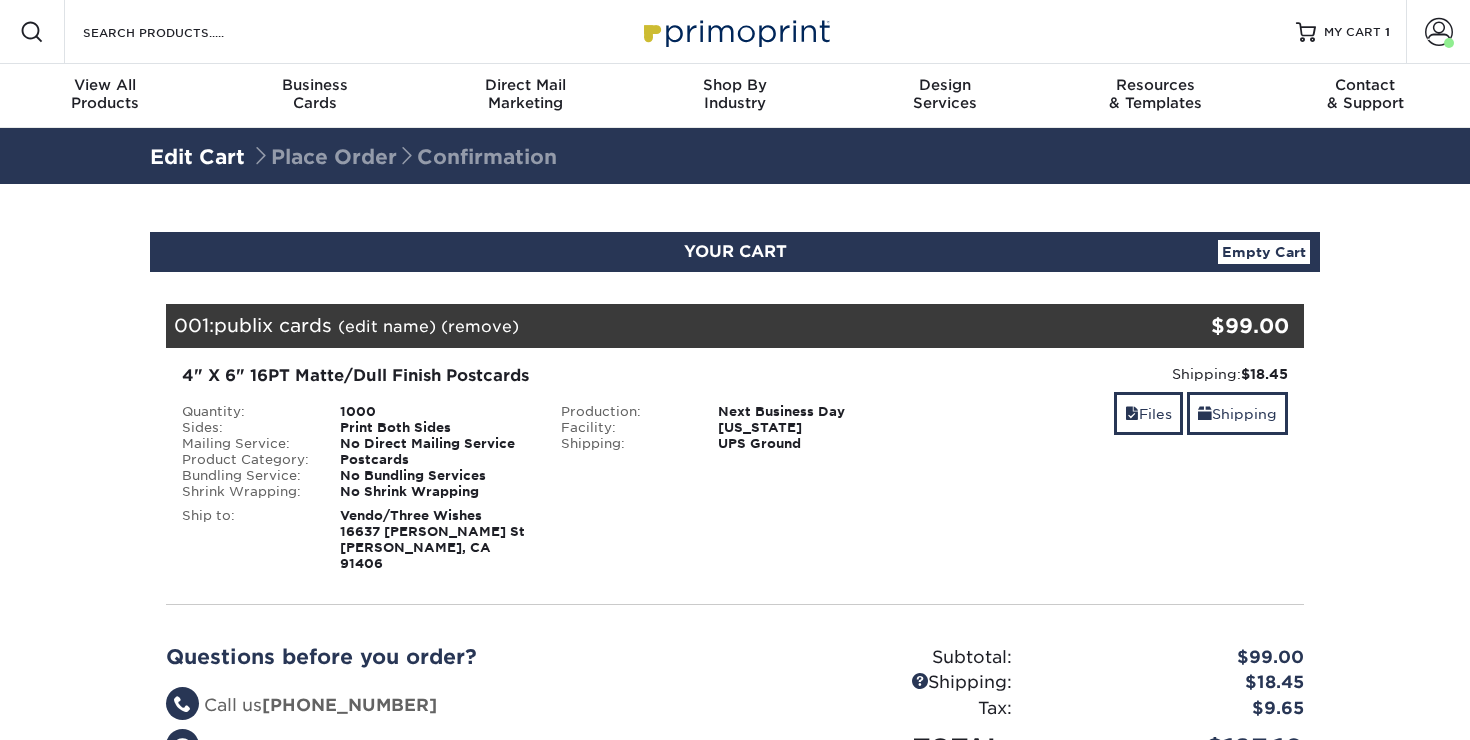 scroll, scrollTop: 0, scrollLeft: 0, axis: both 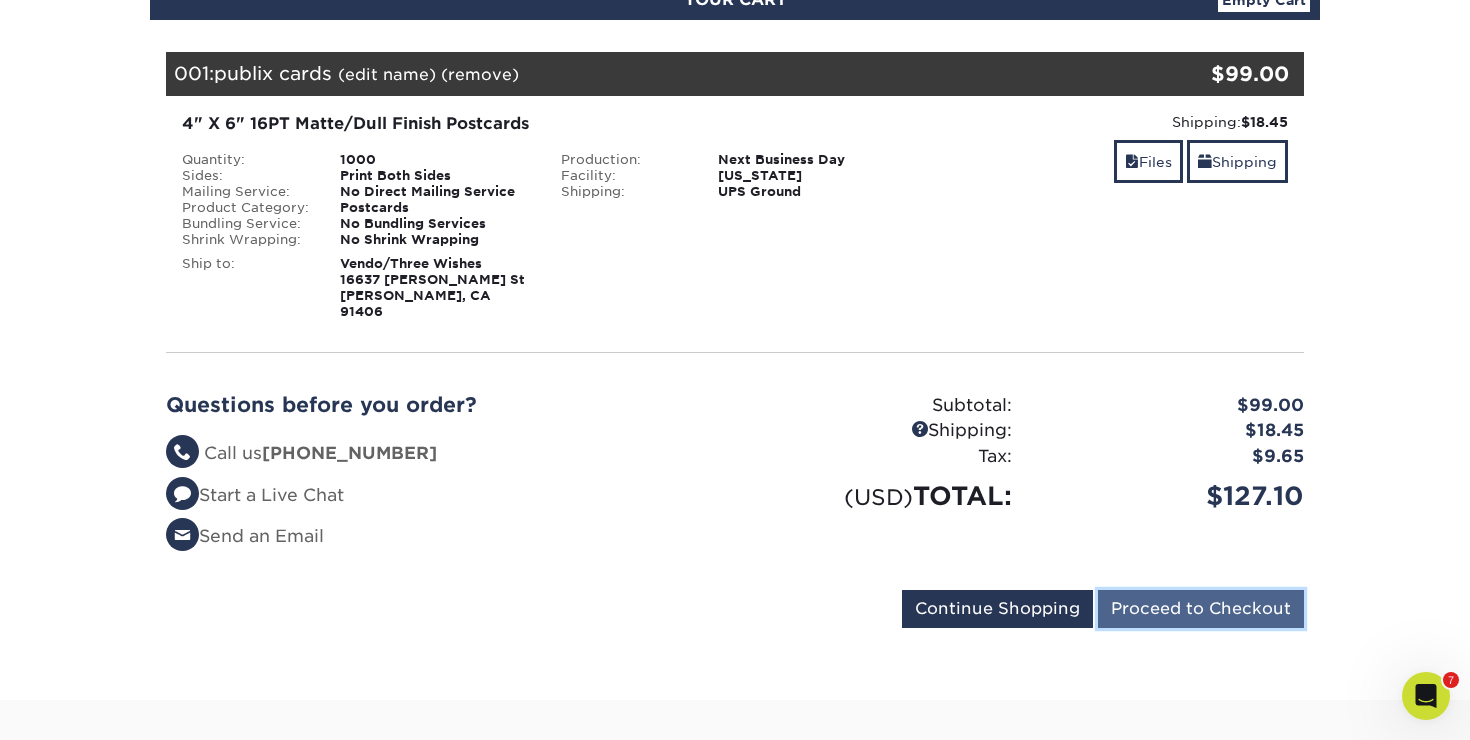 click on "Proceed to Checkout" at bounding box center (1201, 609) 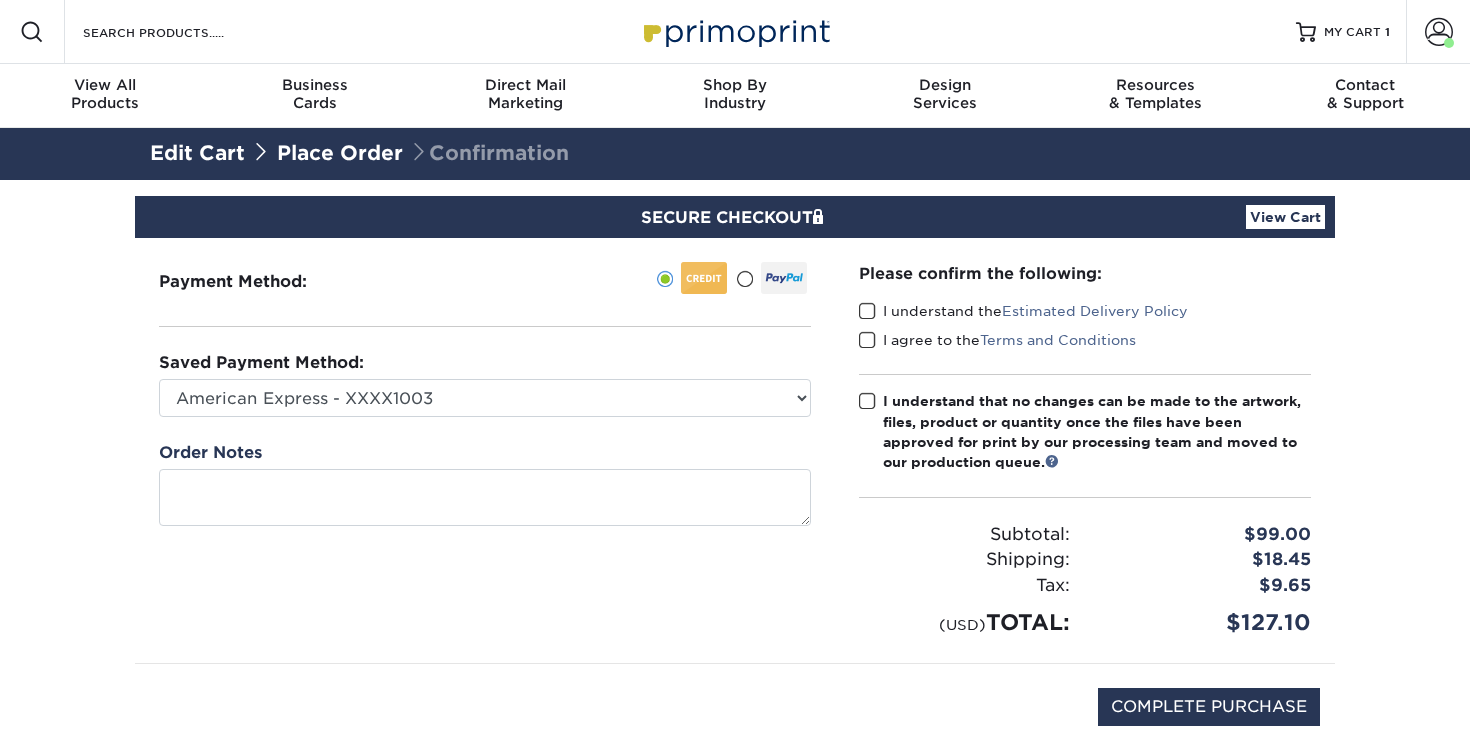 scroll, scrollTop: 0, scrollLeft: 0, axis: both 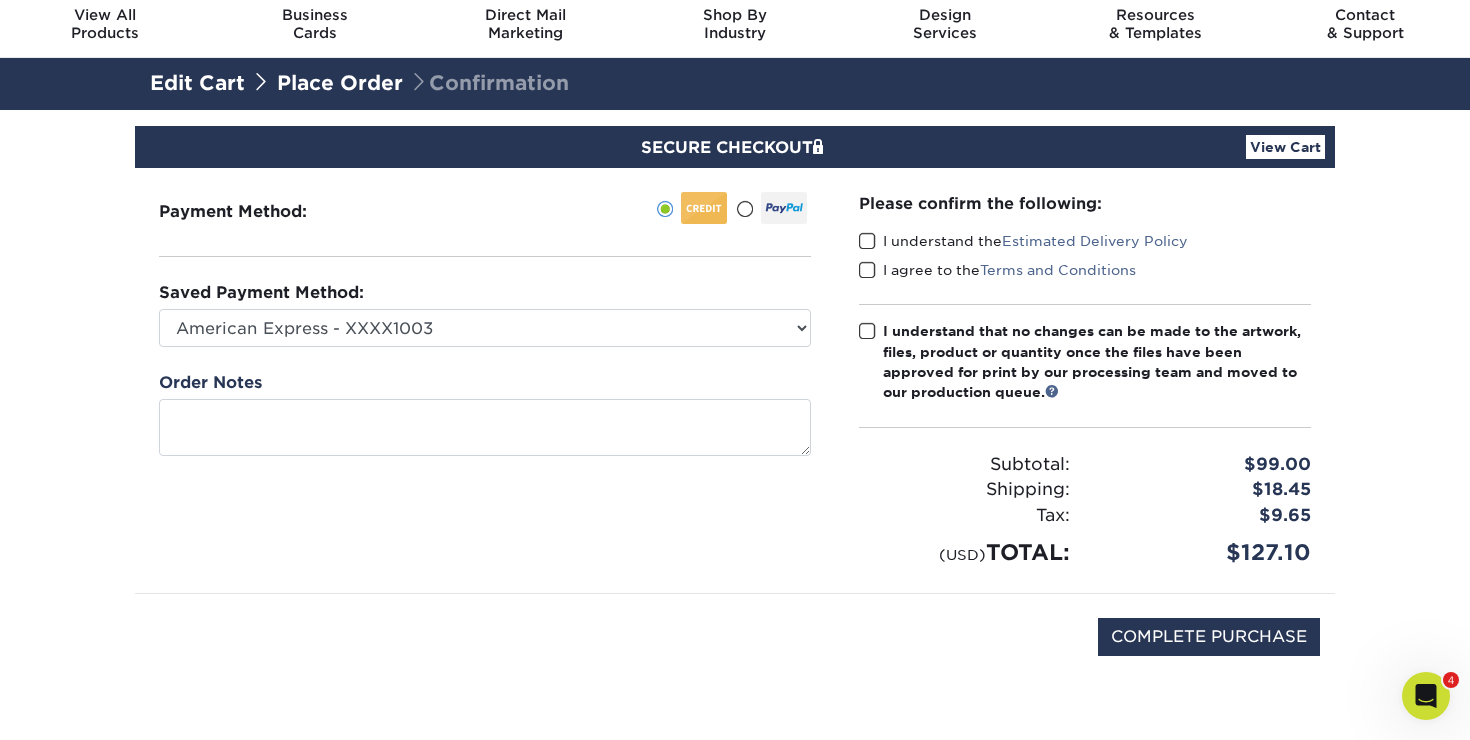 click at bounding box center (867, 241) 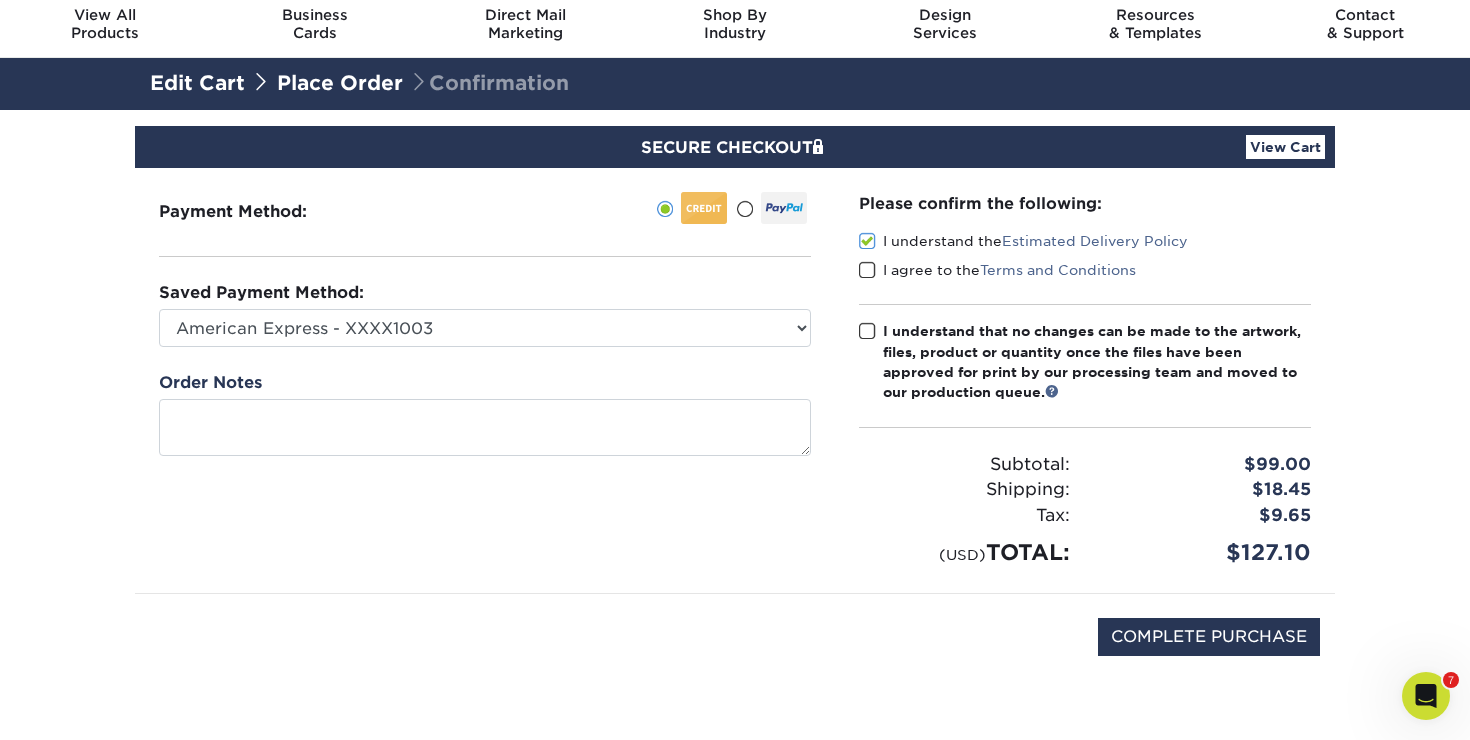 click at bounding box center (867, 270) 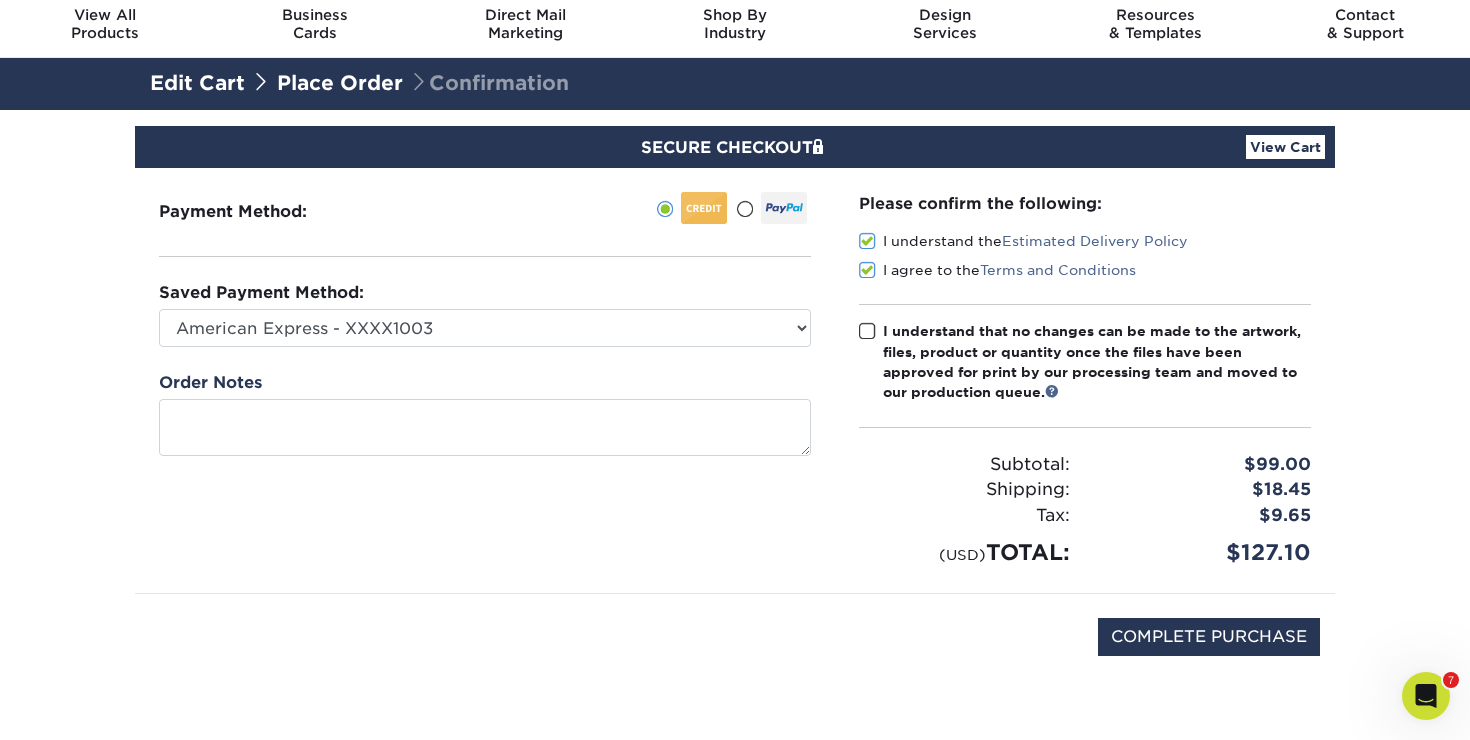click at bounding box center (867, 331) 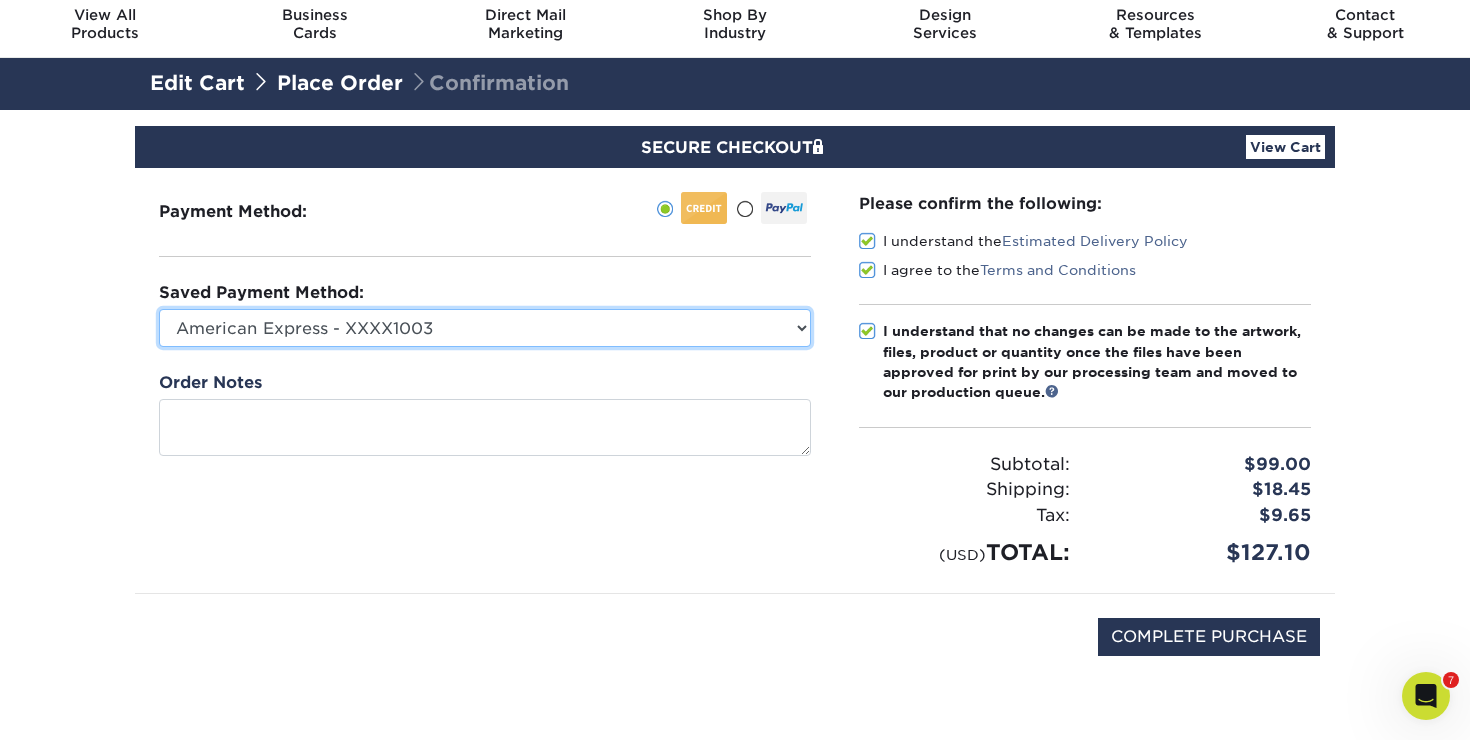 click on "American Express - XXXX1003 American Express - XXXX2003 American Express - XXXX3001 New Credit Card" at bounding box center [485, 328] 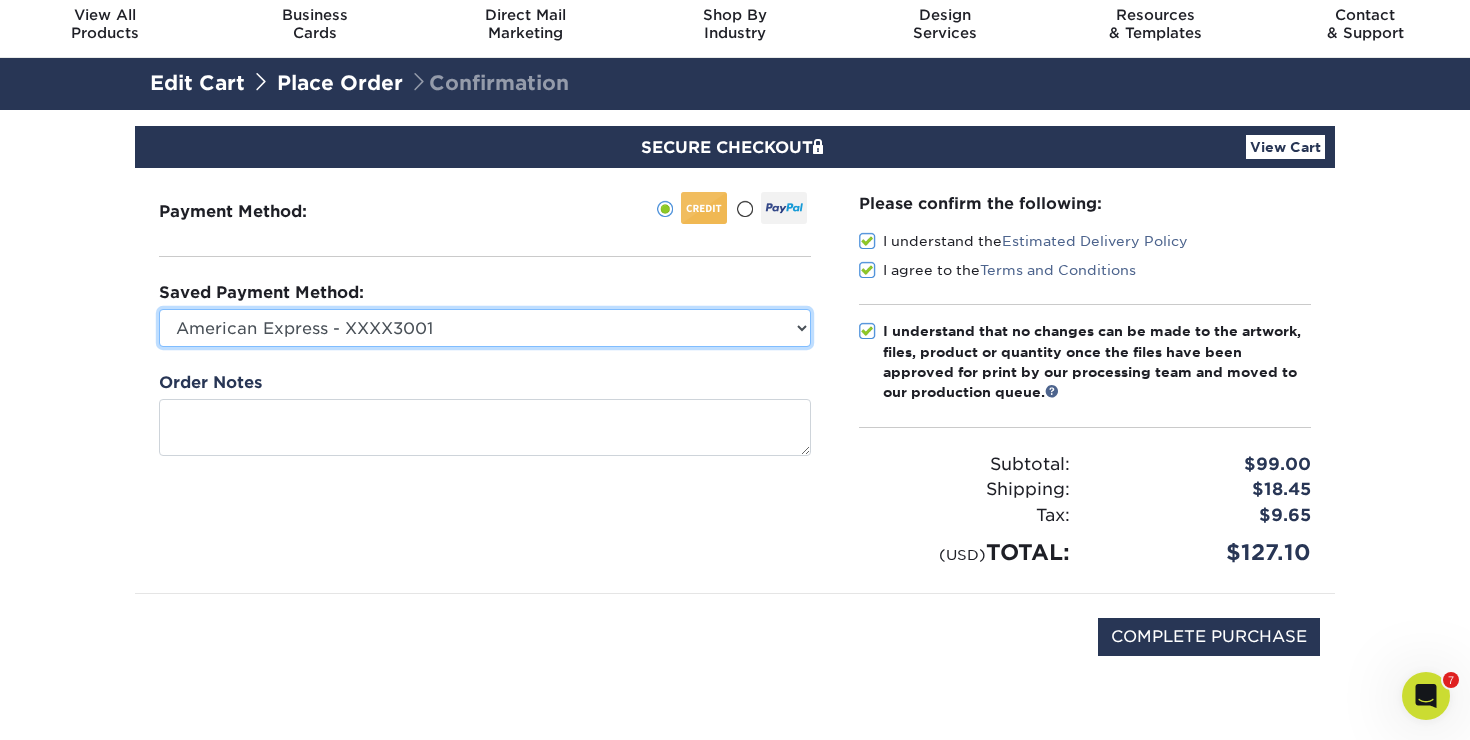click on "American Express - XXXX1003 American Express - XXXX2003 American Express - XXXX3001 New Credit Card" at bounding box center (485, 328) 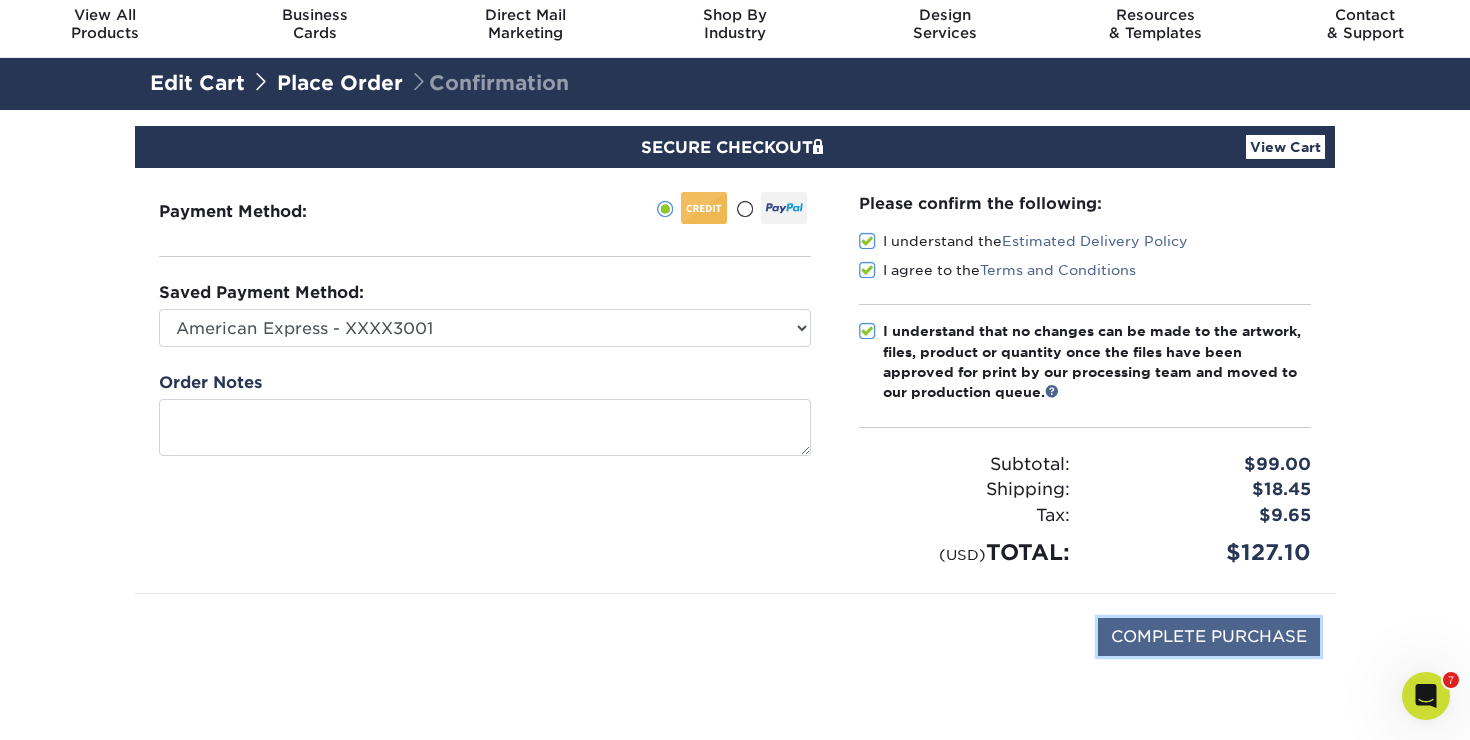 click on "COMPLETE PURCHASE" at bounding box center [1209, 637] 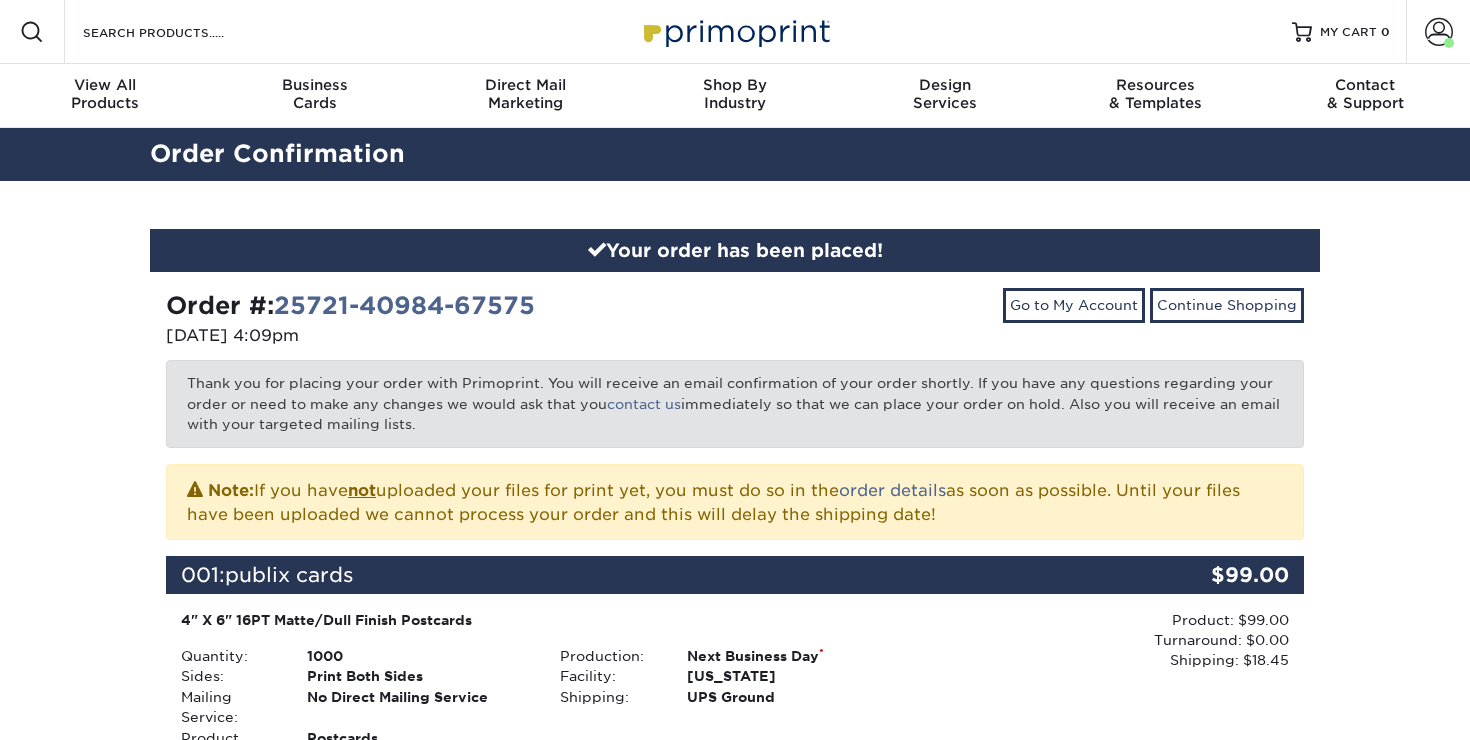 scroll, scrollTop: 0, scrollLeft: 0, axis: both 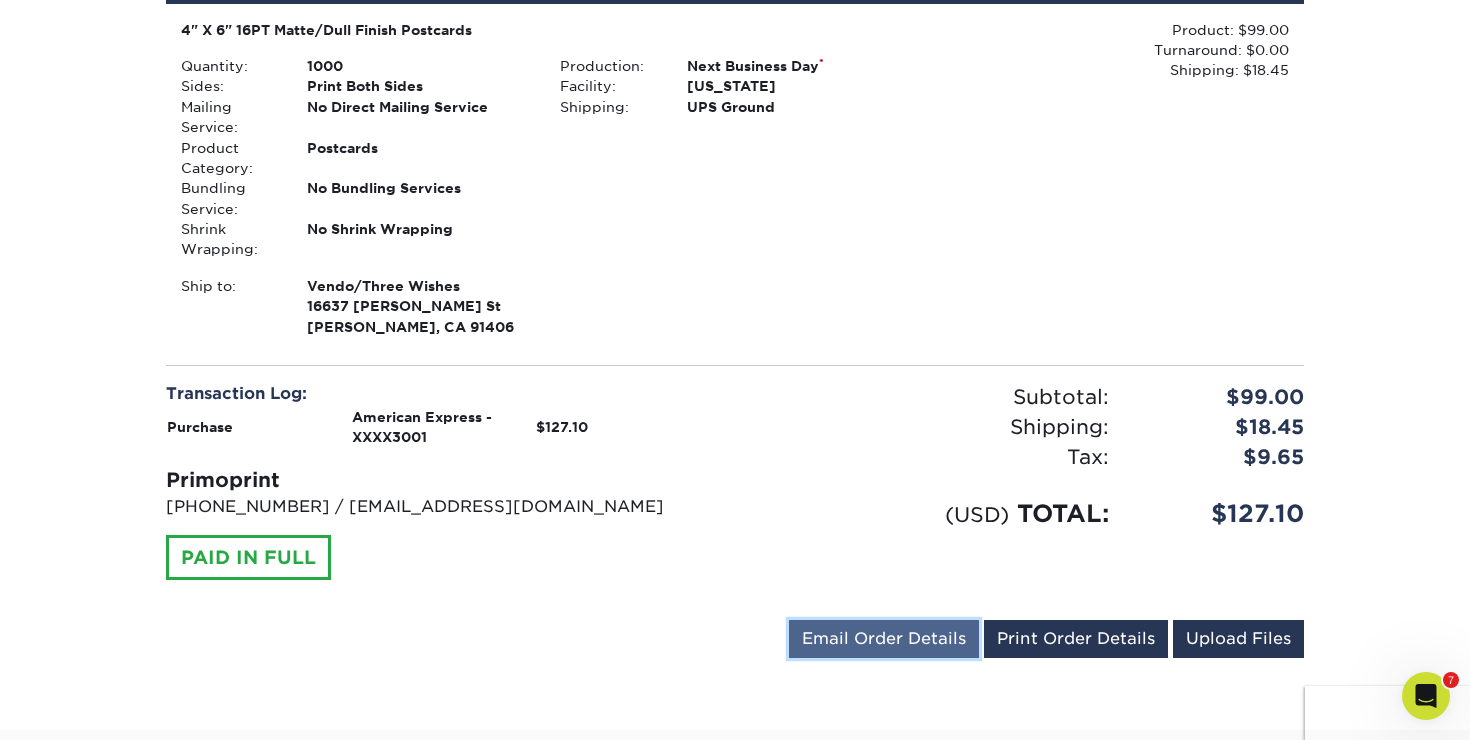 click on "Email Order Details" at bounding box center [884, 639] 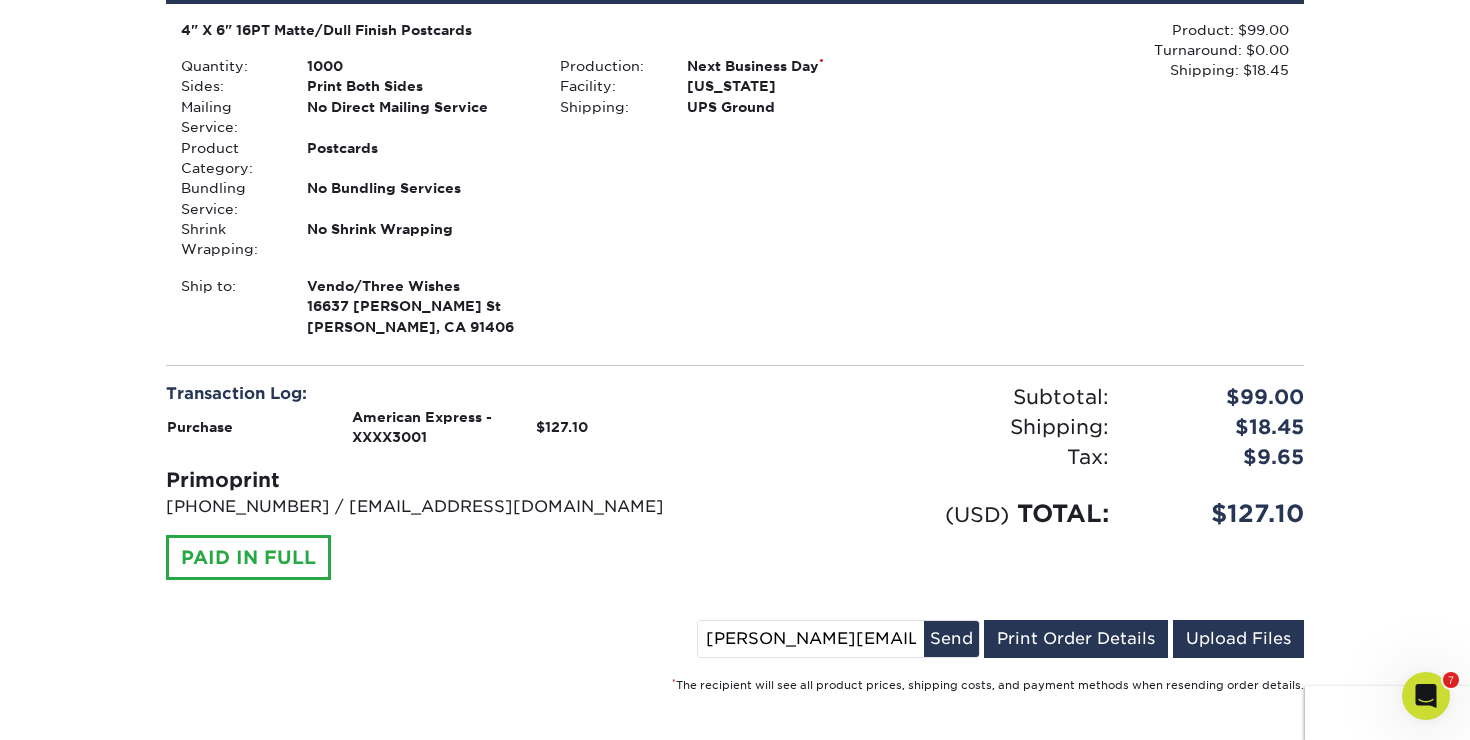 drag, startPoint x: 795, startPoint y: 641, endPoint x: 746, endPoint y: 643, distance: 49.0408 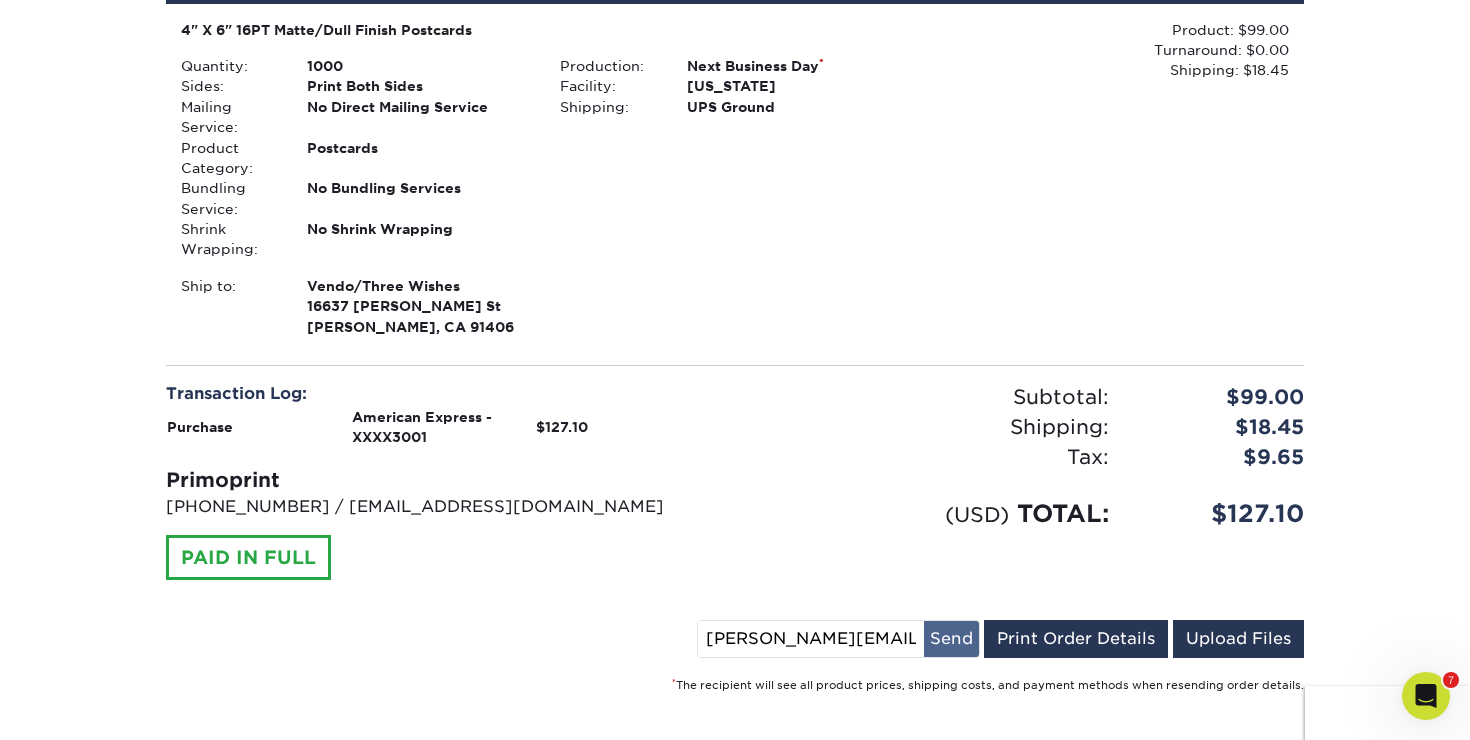 type on "[PERSON_NAME][EMAIL_ADDRESS][DOMAIN_NAME]" 